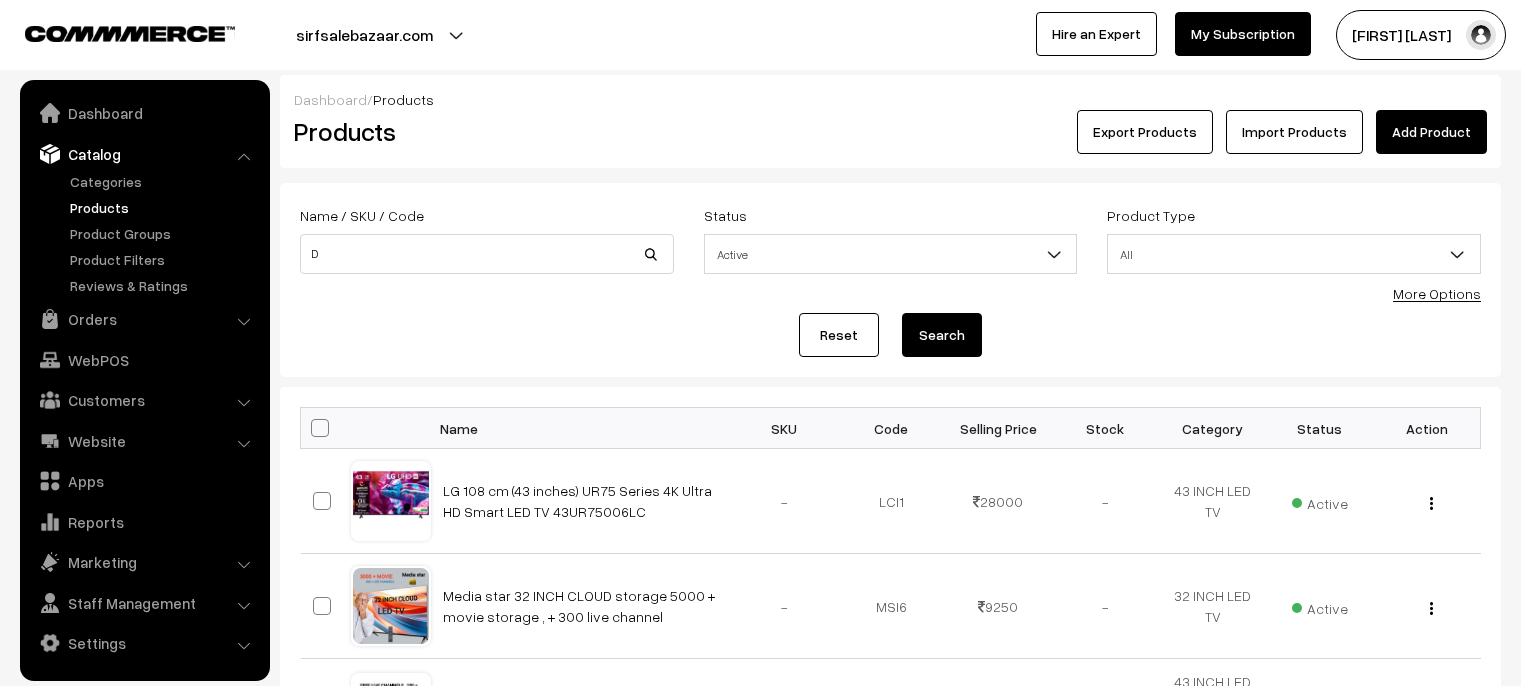 scroll, scrollTop: 0, scrollLeft: 0, axis: both 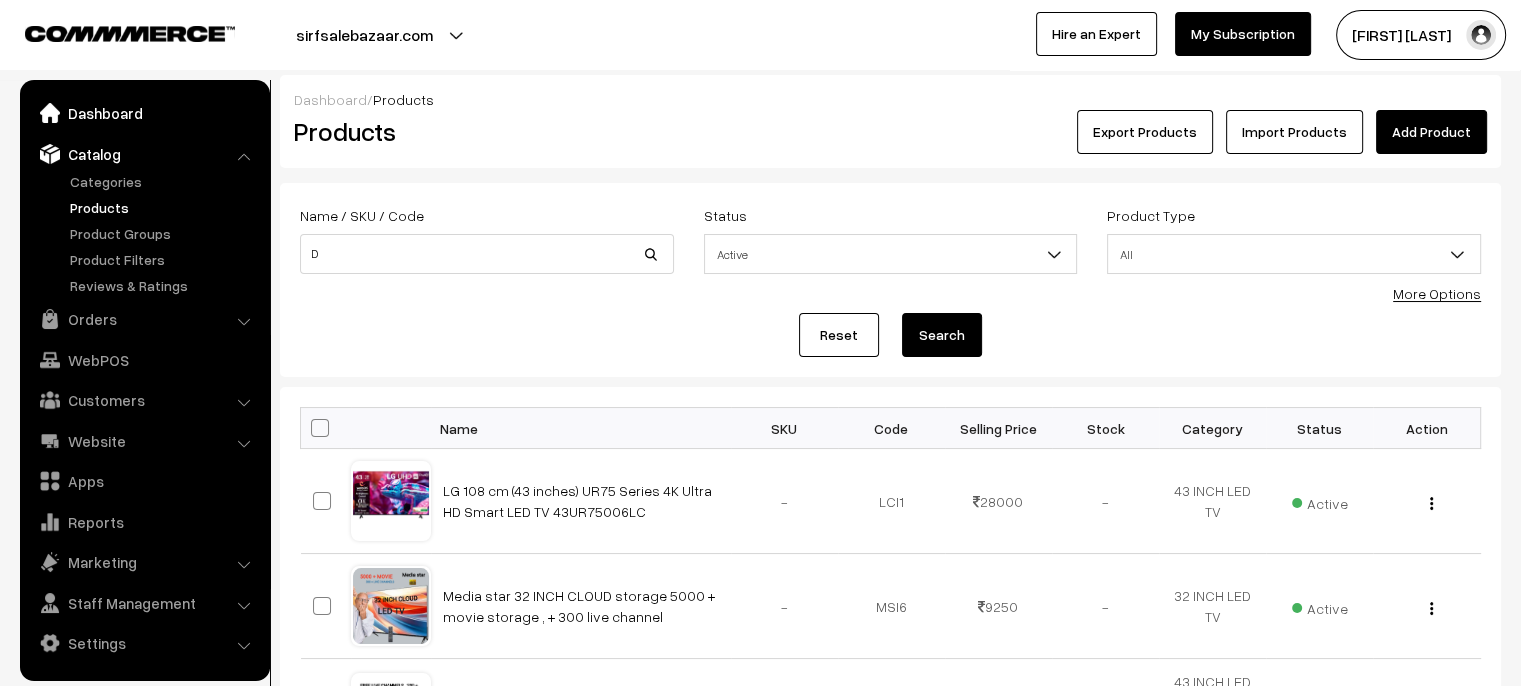 click on "Dashboard" at bounding box center (144, 113) 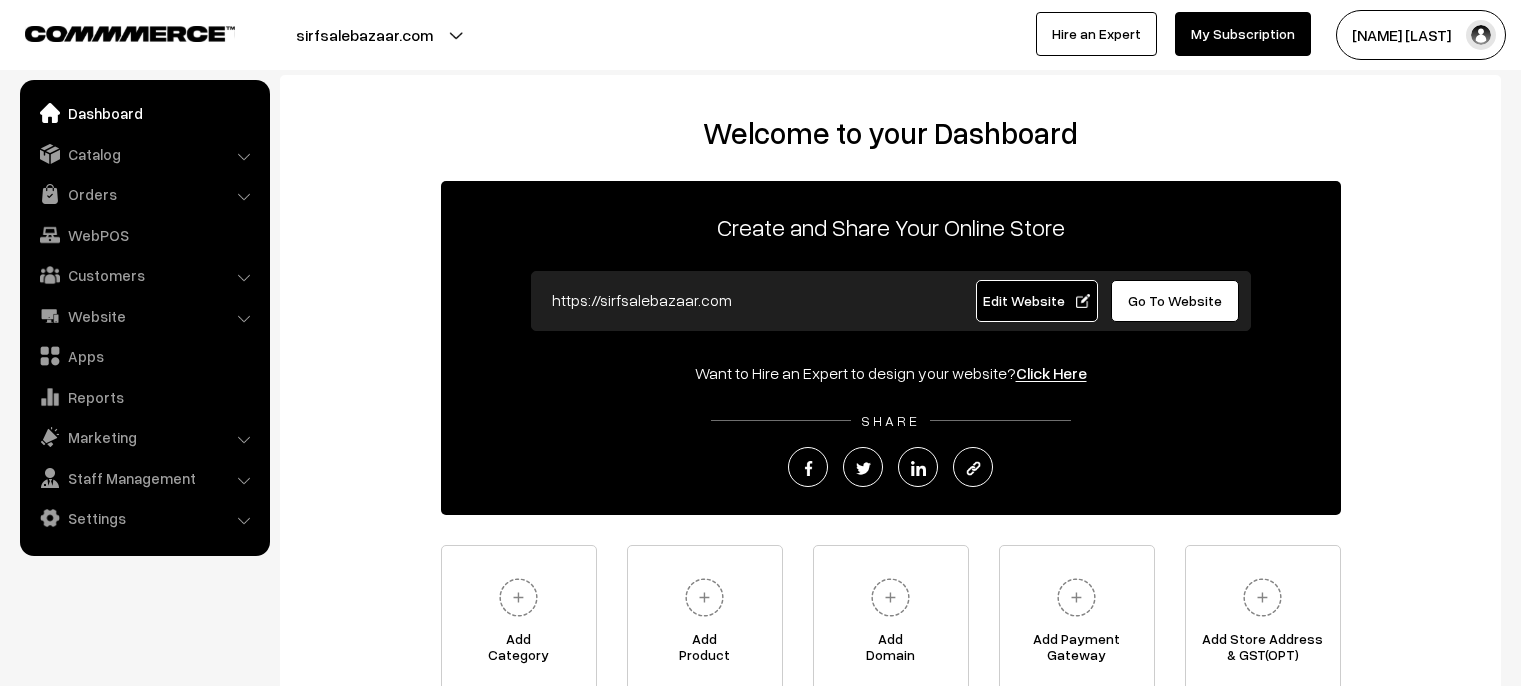 scroll, scrollTop: 0, scrollLeft: 0, axis: both 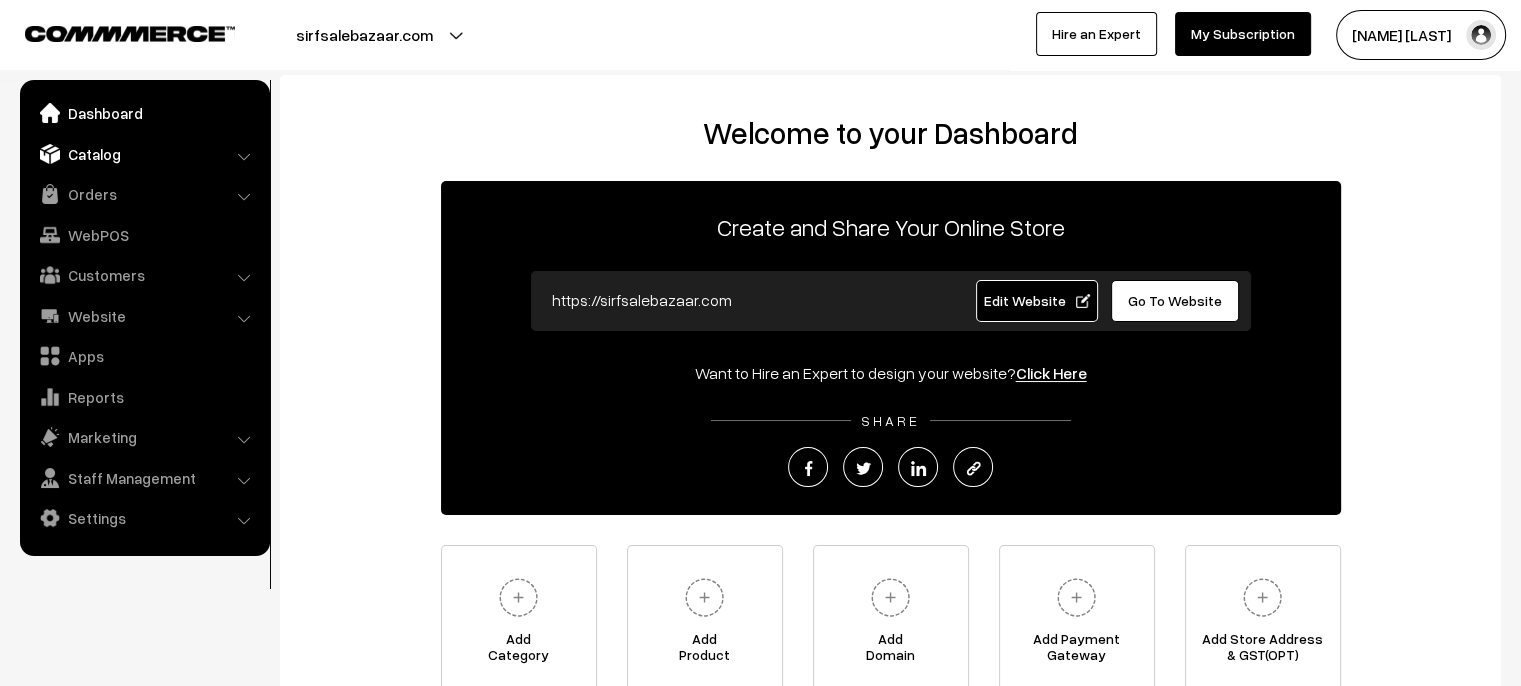 click on "Catalog" at bounding box center [144, 154] 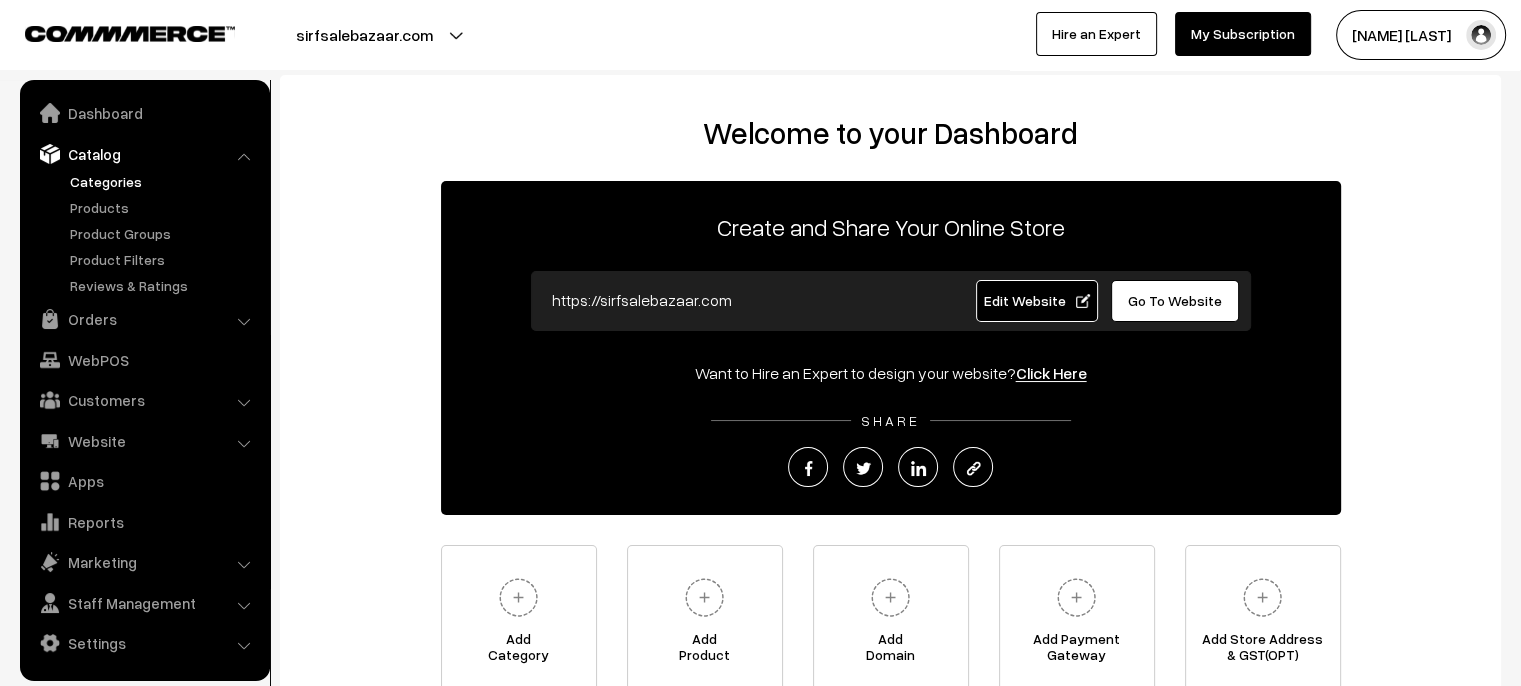 click on "Categories" at bounding box center [164, 181] 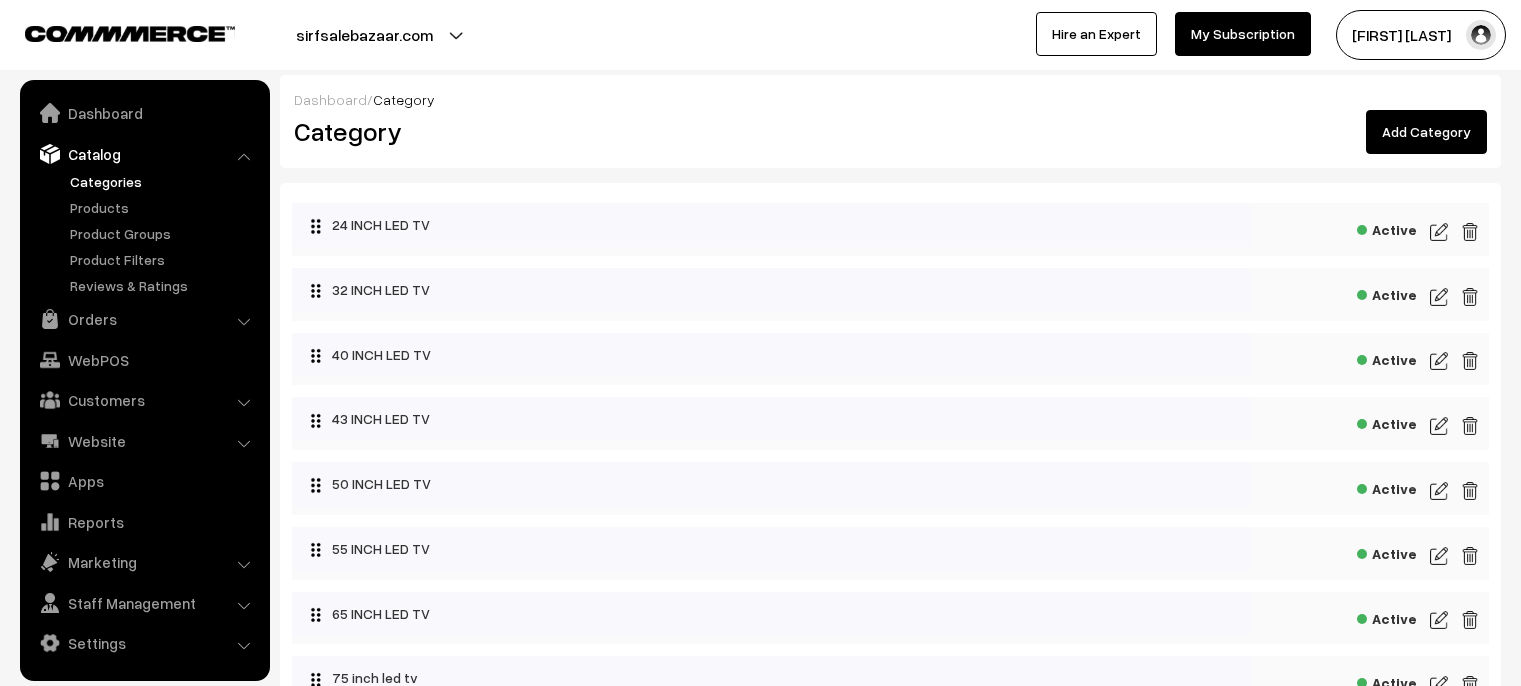 scroll, scrollTop: 0, scrollLeft: 0, axis: both 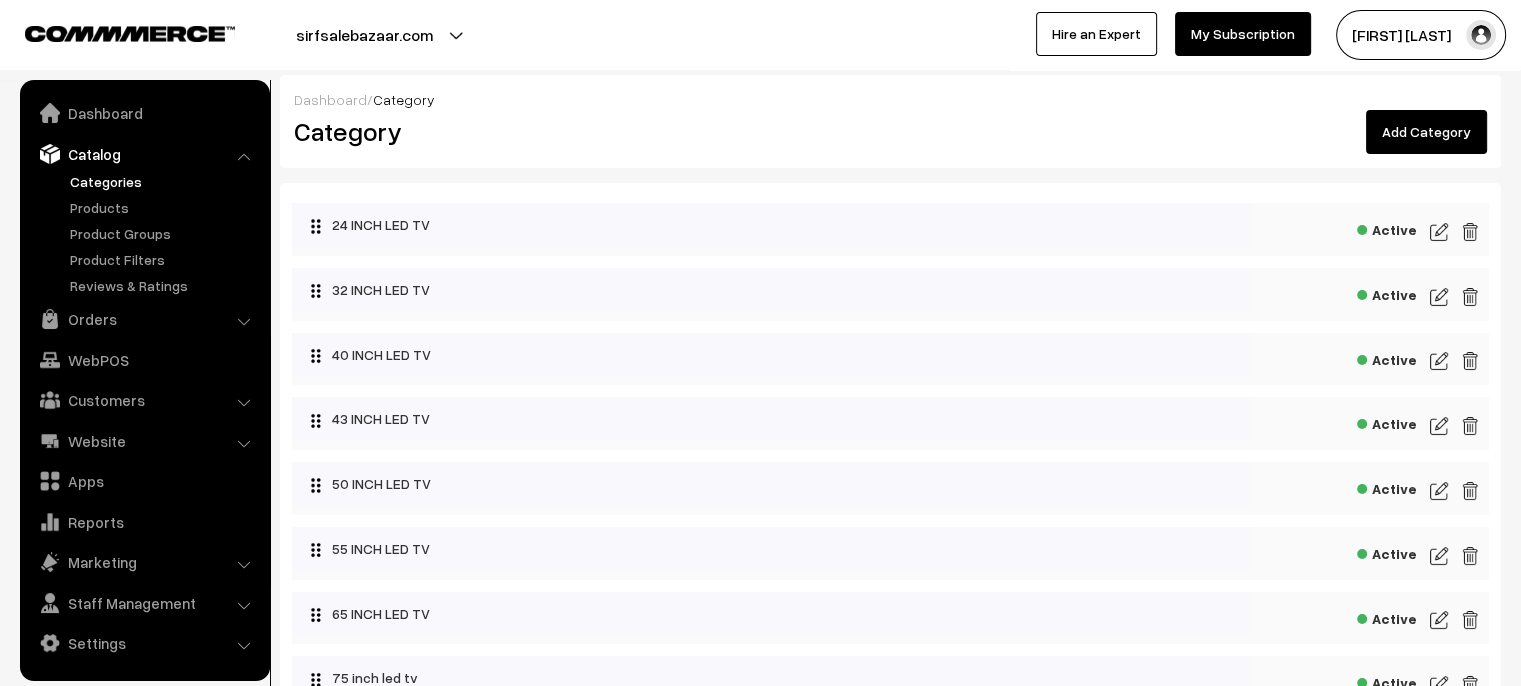 click on "Add Category" at bounding box center (1426, 132) 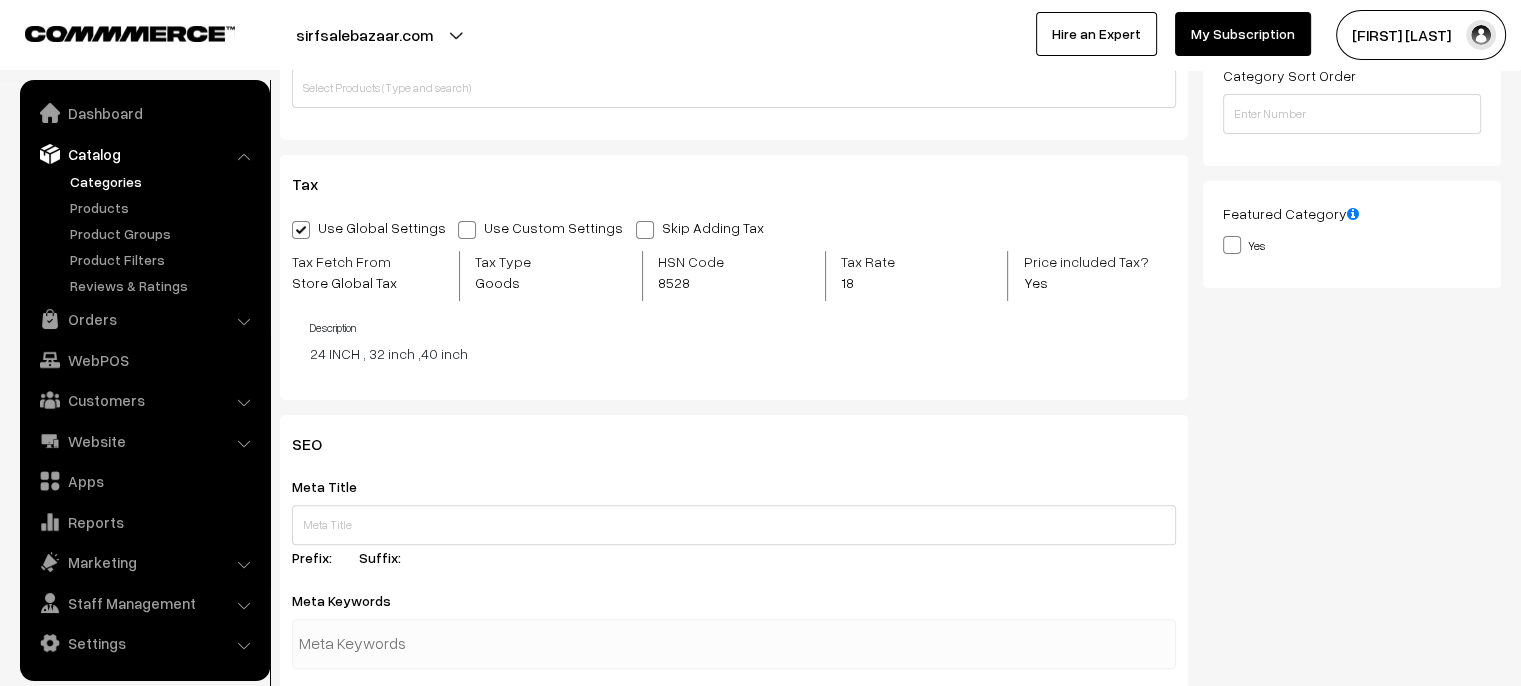 scroll, scrollTop: 500, scrollLeft: 0, axis: vertical 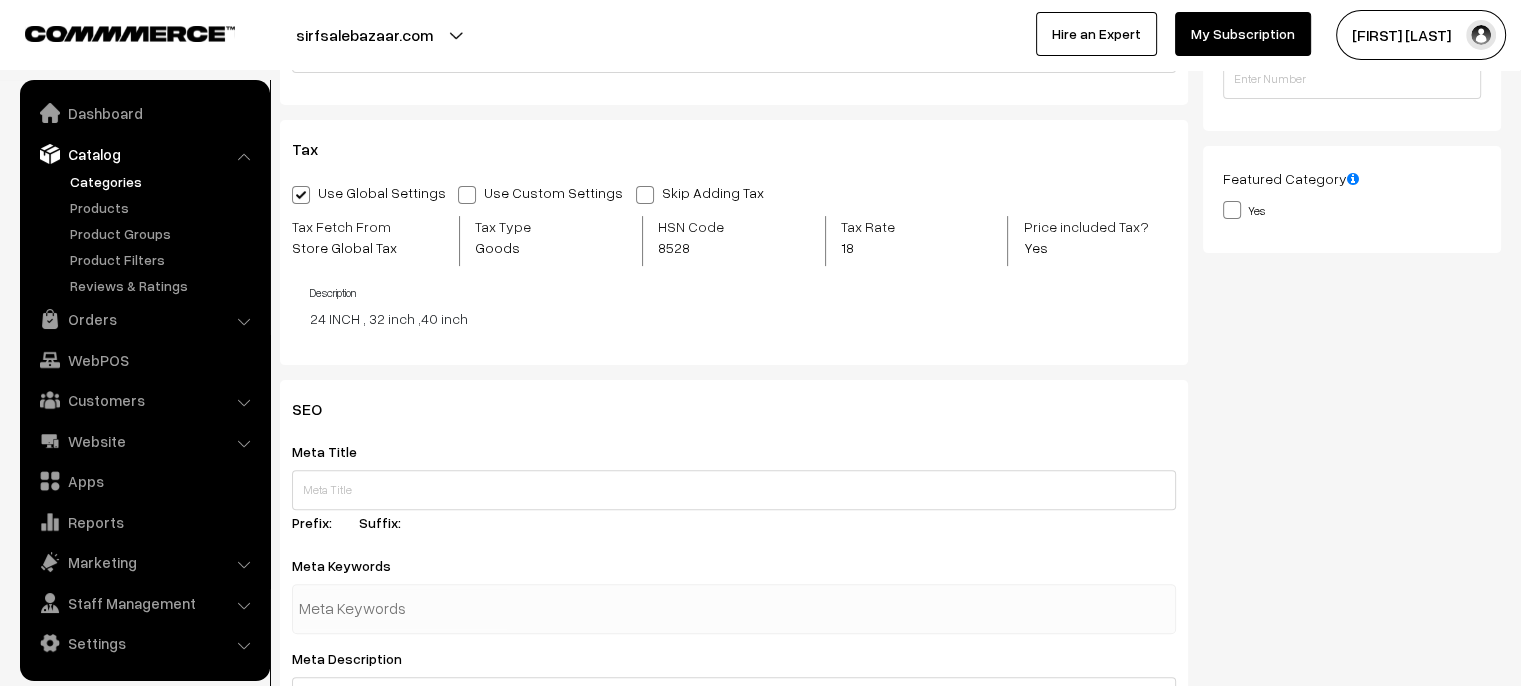 type on "AIR CONDITION" 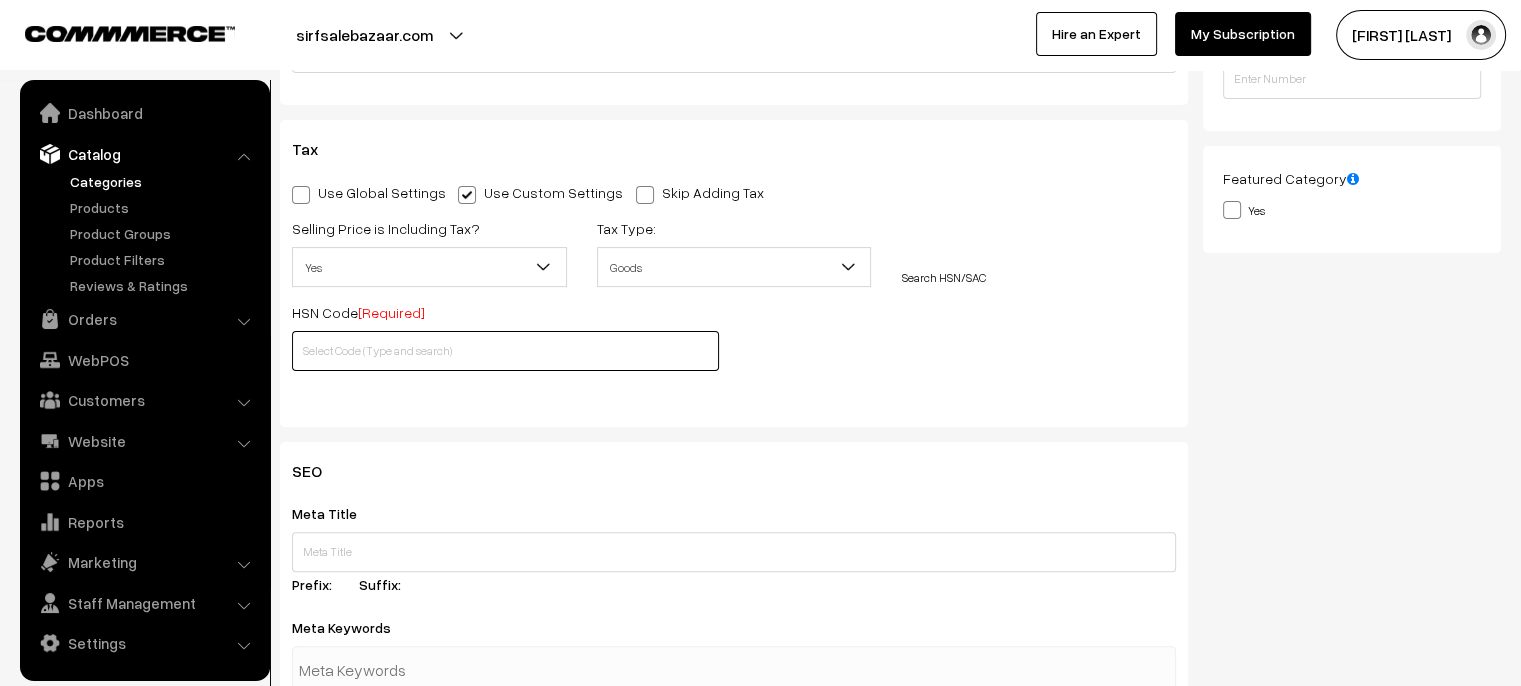 click at bounding box center (505, 351) 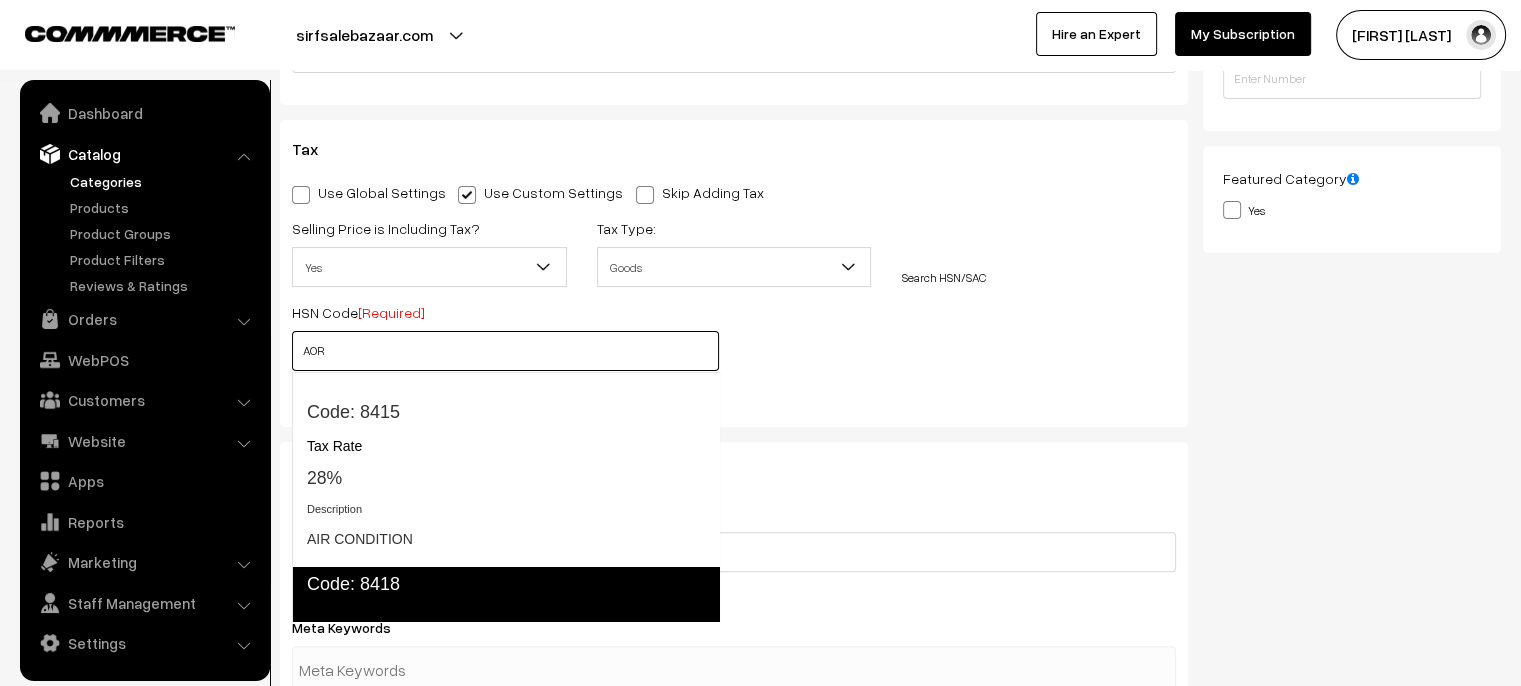 scroll, scrollTop: 286, scrollLeft: 0, axis: vertical 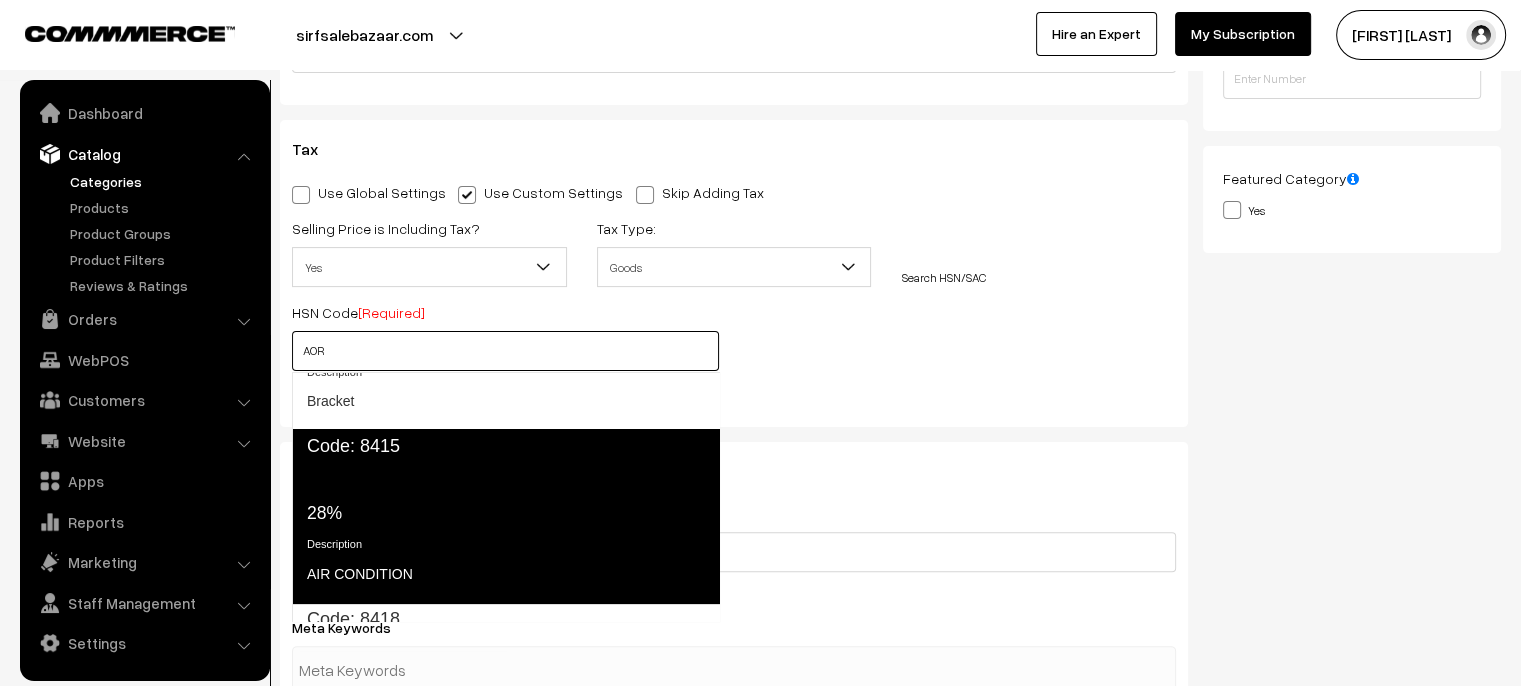 click on "Code: 8415" 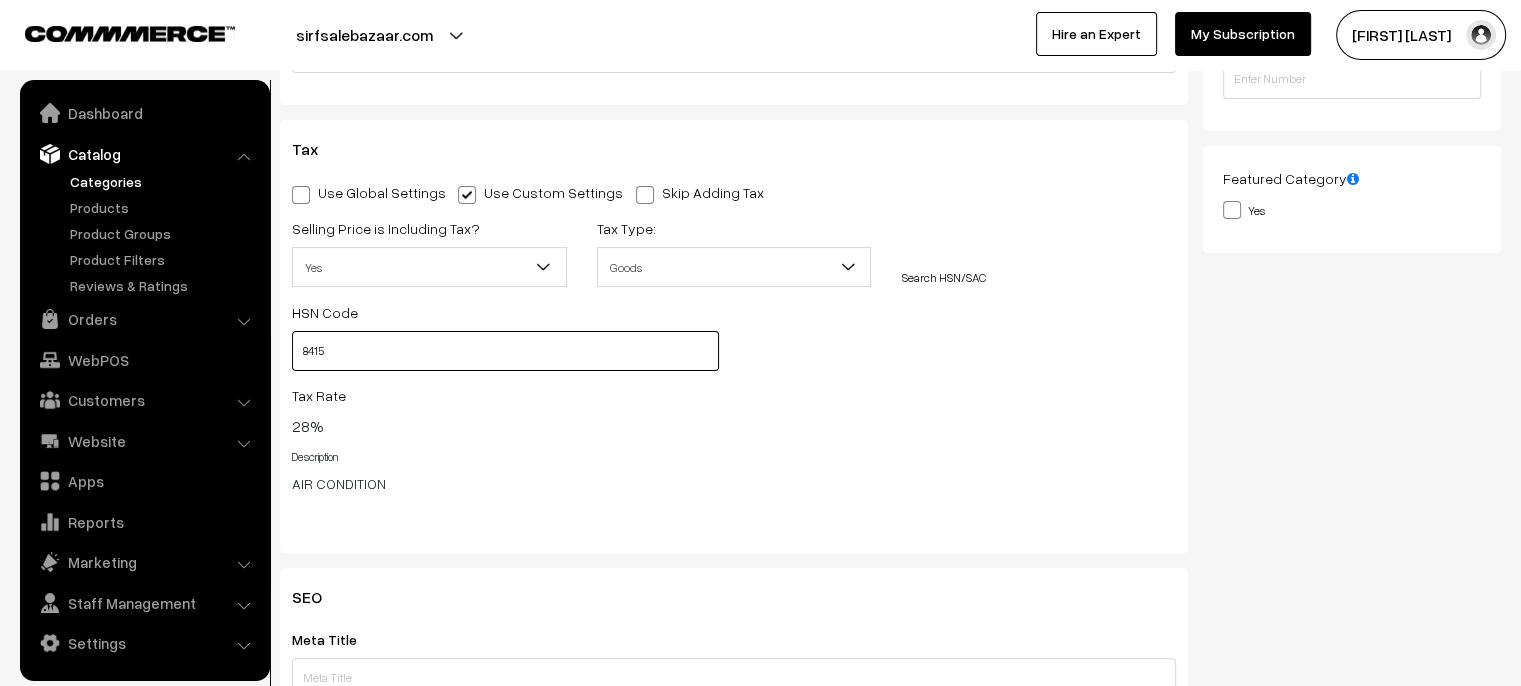 type on "8415" 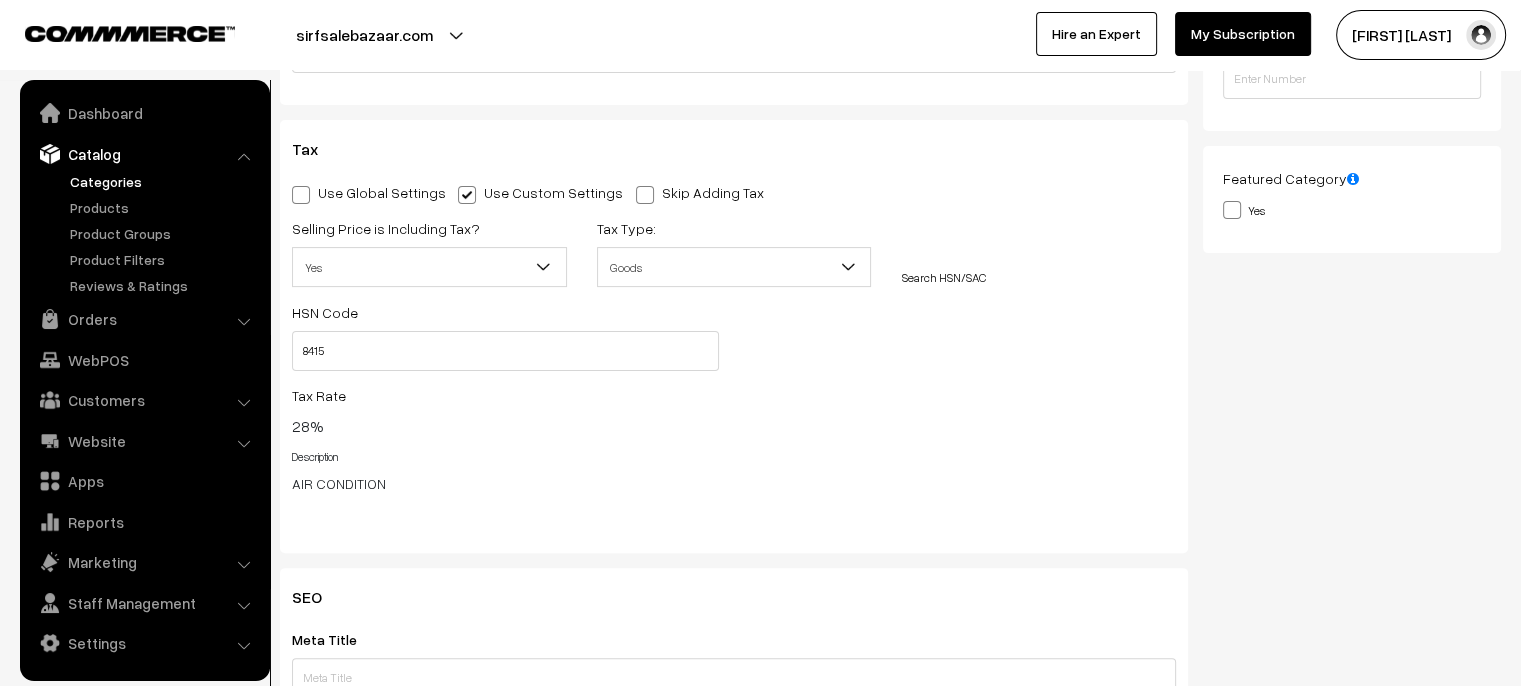 click on "Tax Rate   28%" at bounding box center [734, 410] 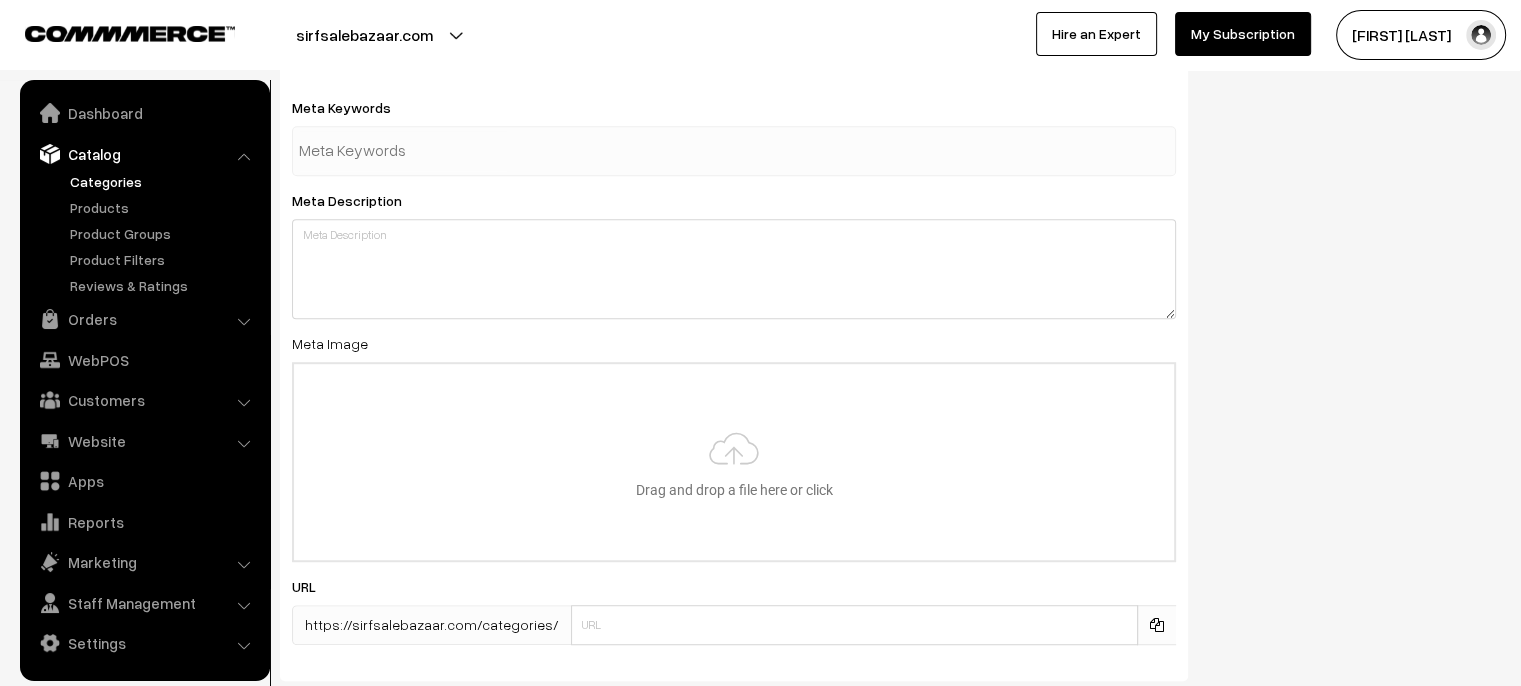 scroll, scrollTop: 1200, scrollLeft: 0, axis: vertical 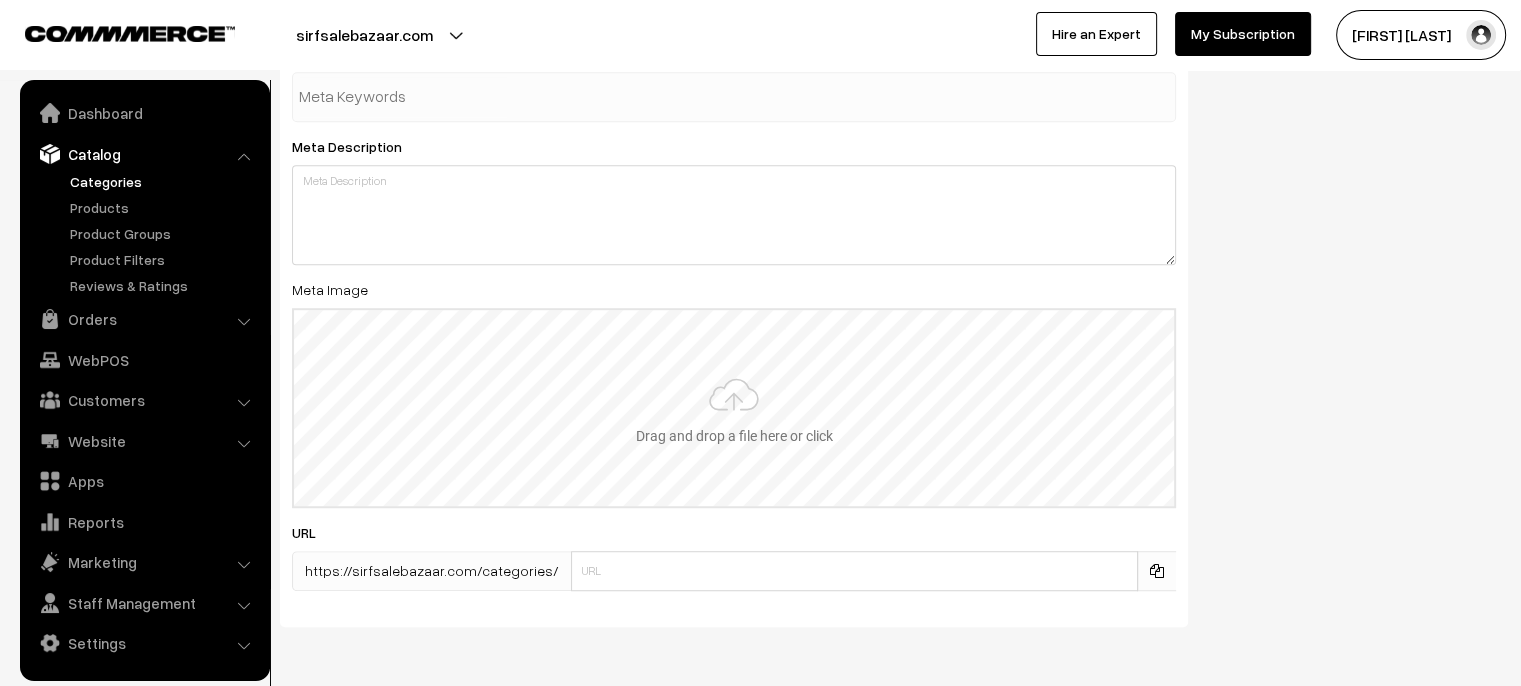 click at bounding box center (734, 408) 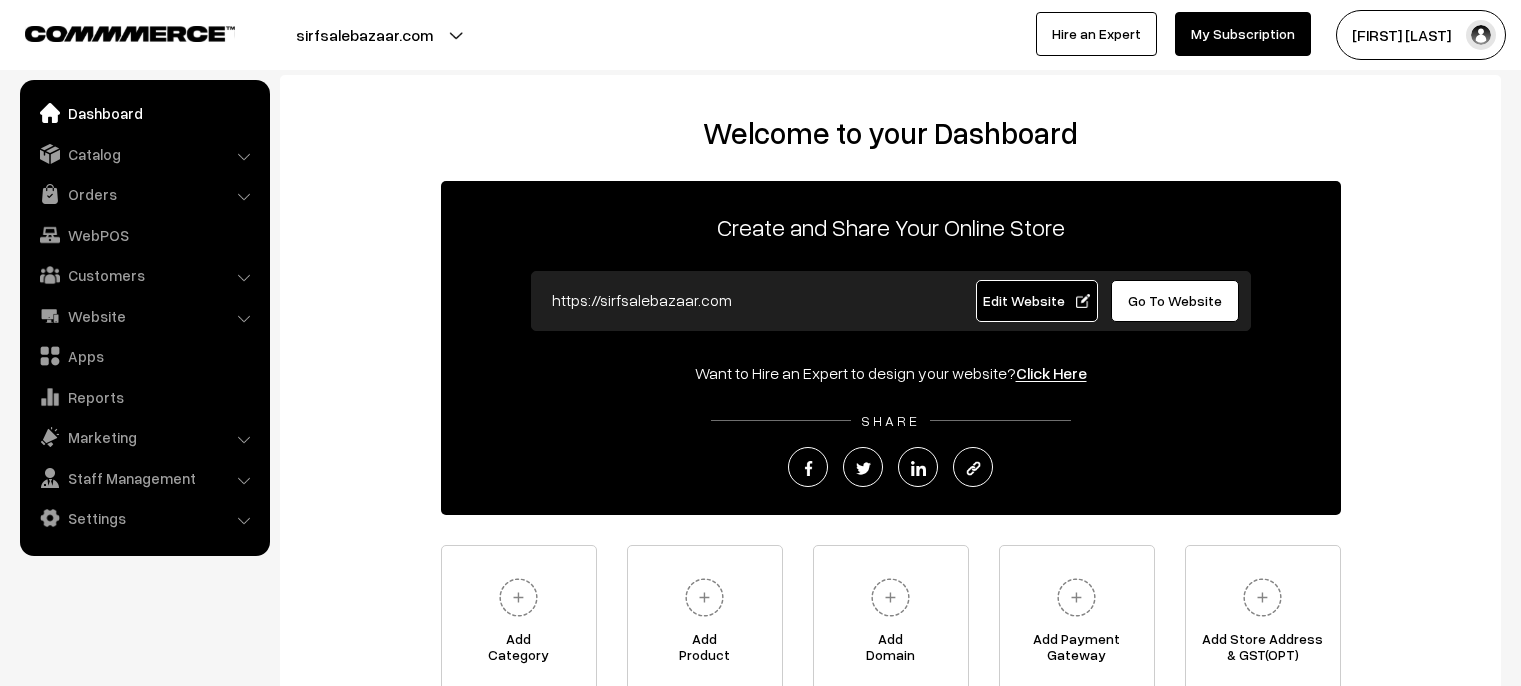 scroll, scrollTop: 0, scrollLeft: 0, axis: both 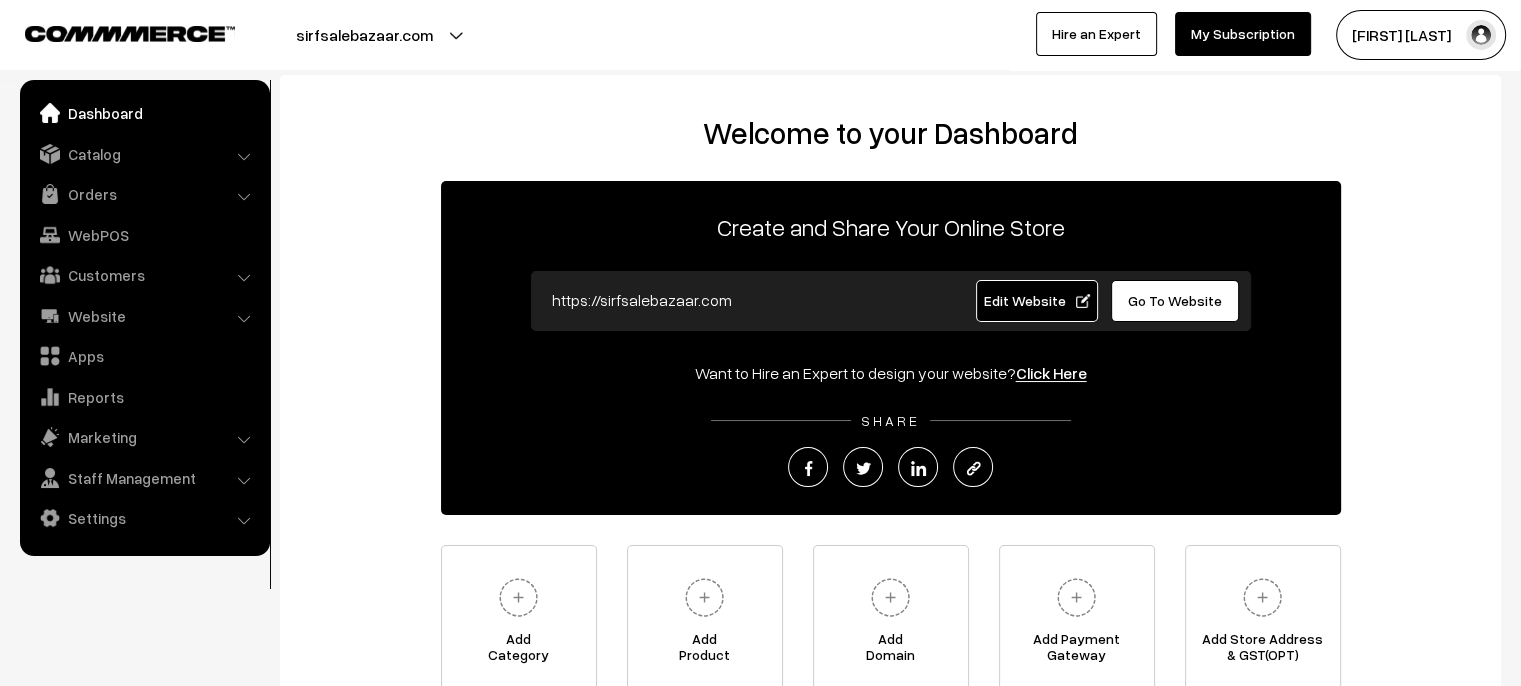 click on "Dashboard" at bounding box center [144, 113] 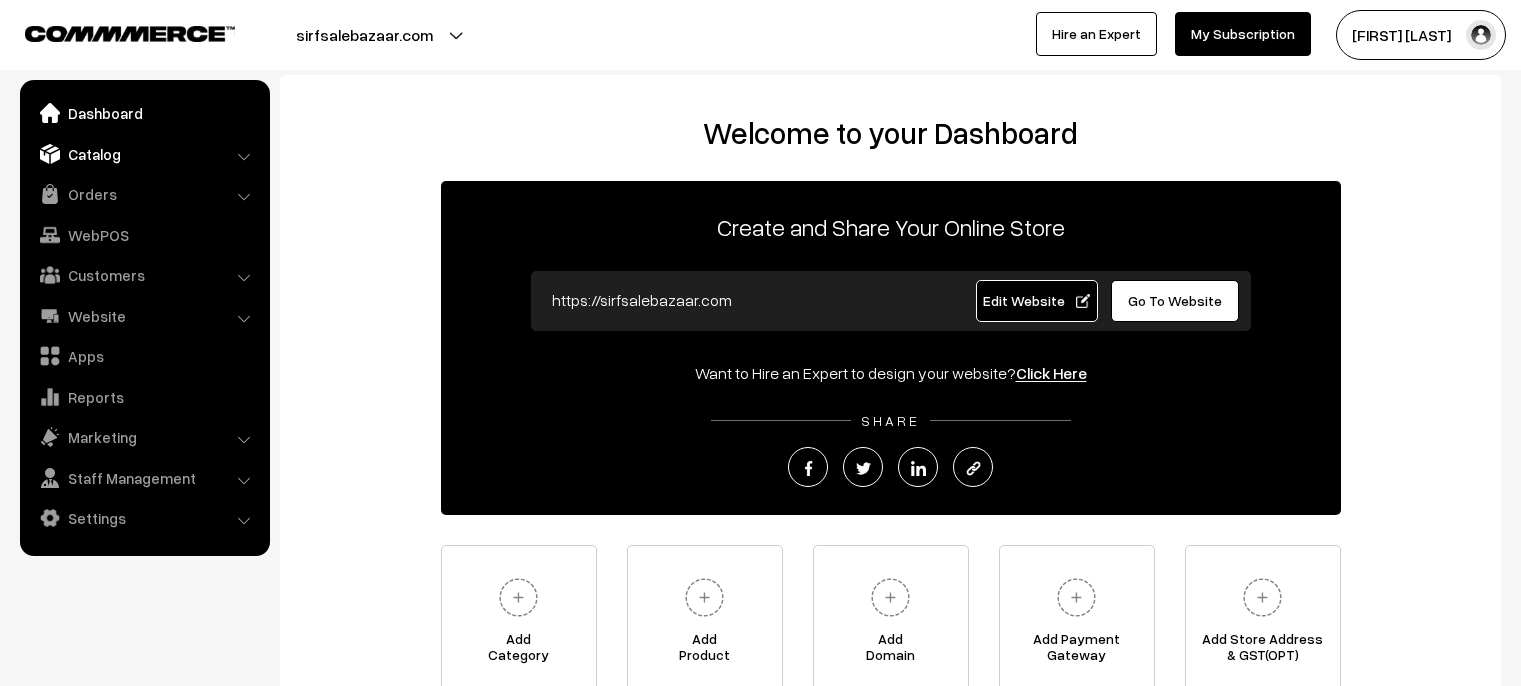 scroll, scrollTop: 0, scrollLeft: 0, axis: both 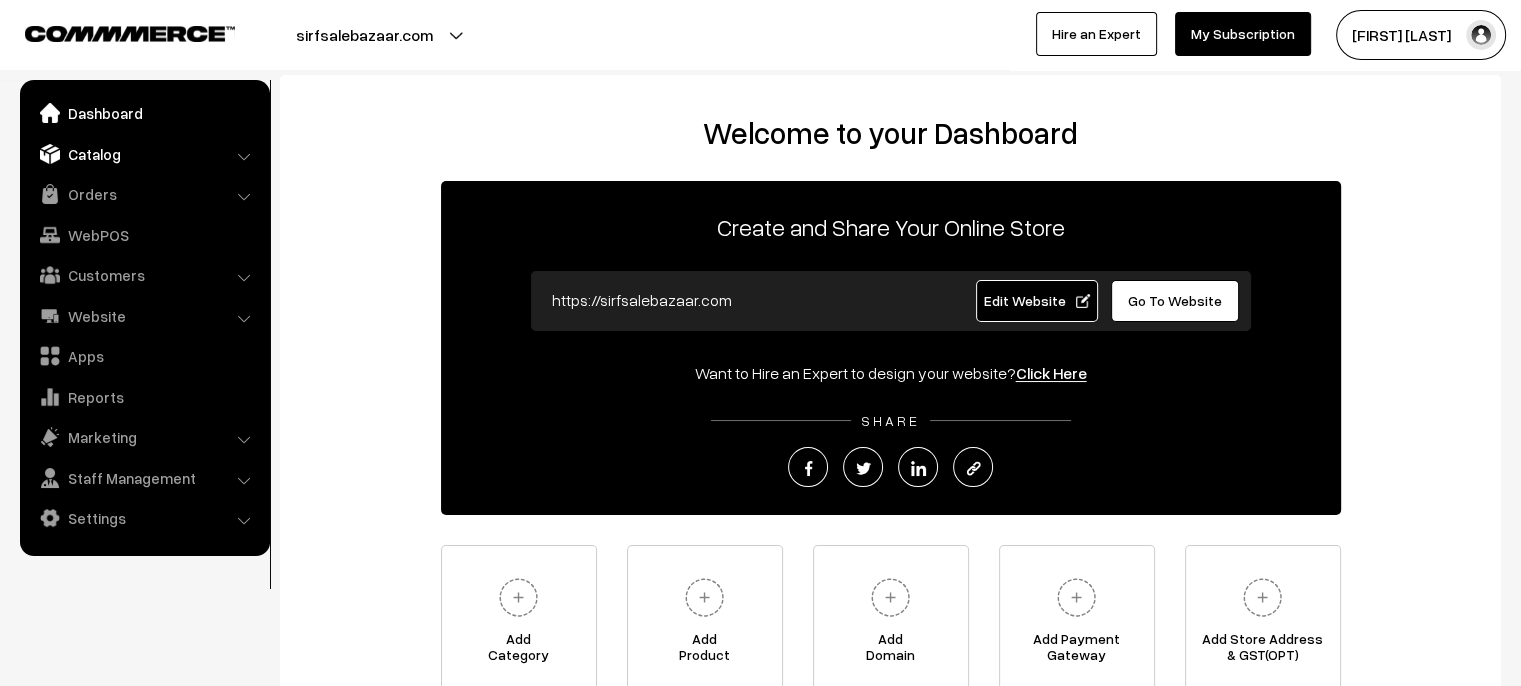 click on "Catalog" at bounding box center (144, 154) 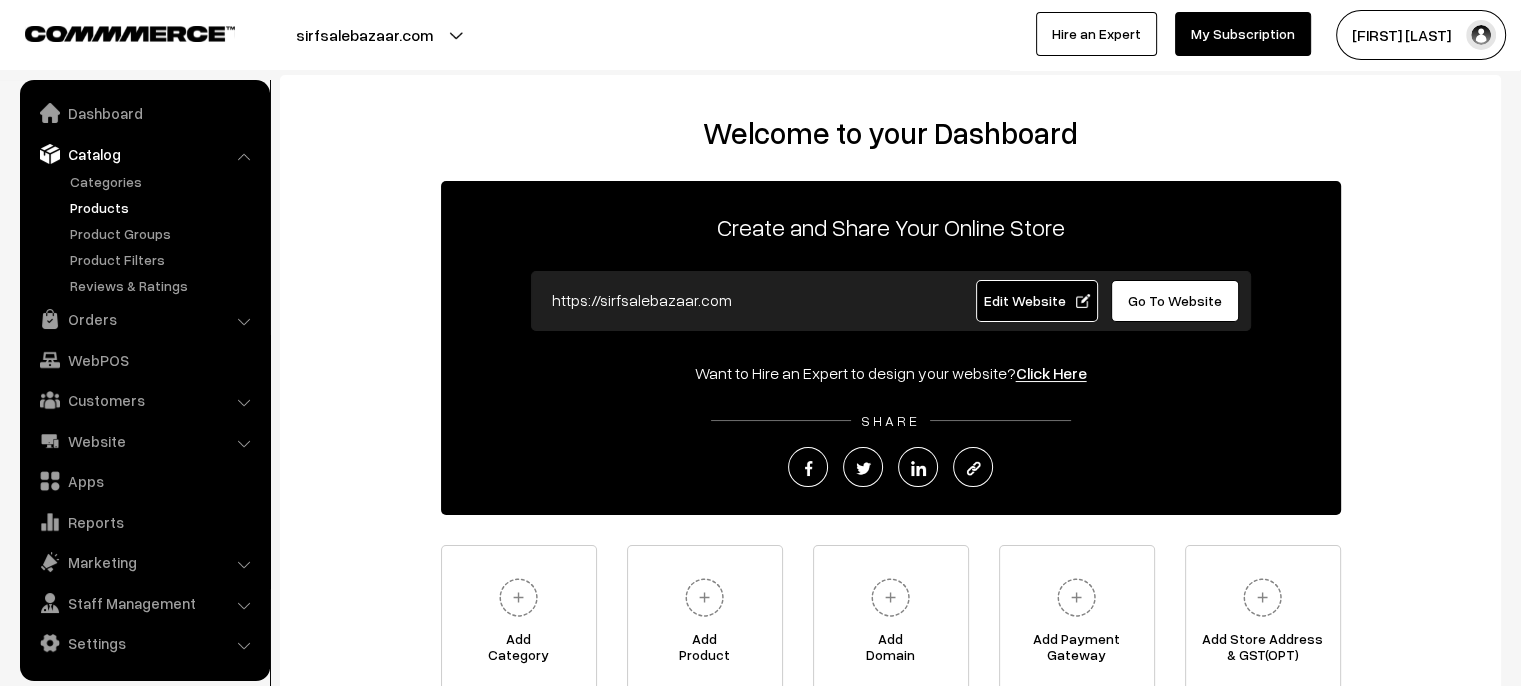 click on "Products" at bounding box center (164, 207) 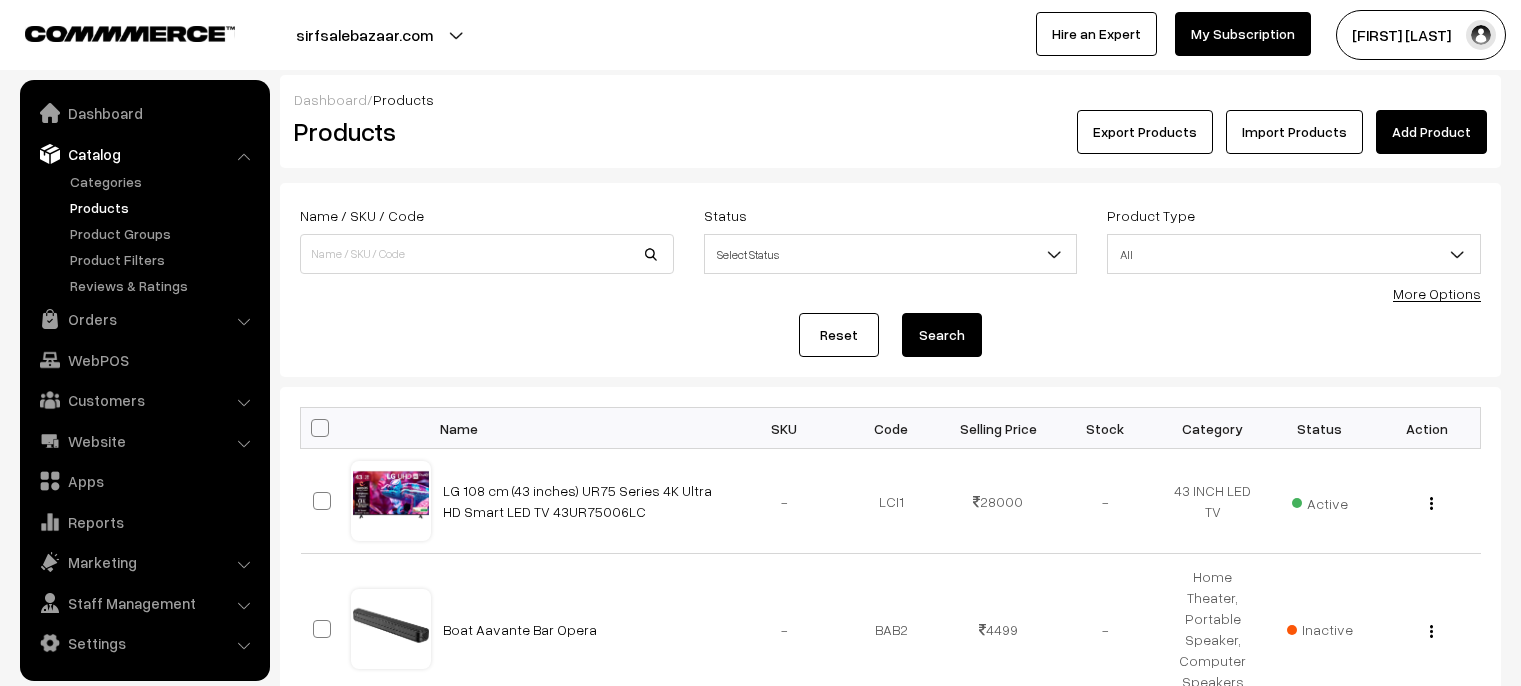 scroll, scrollTop: 0, scrollLeft: 0, axis: both 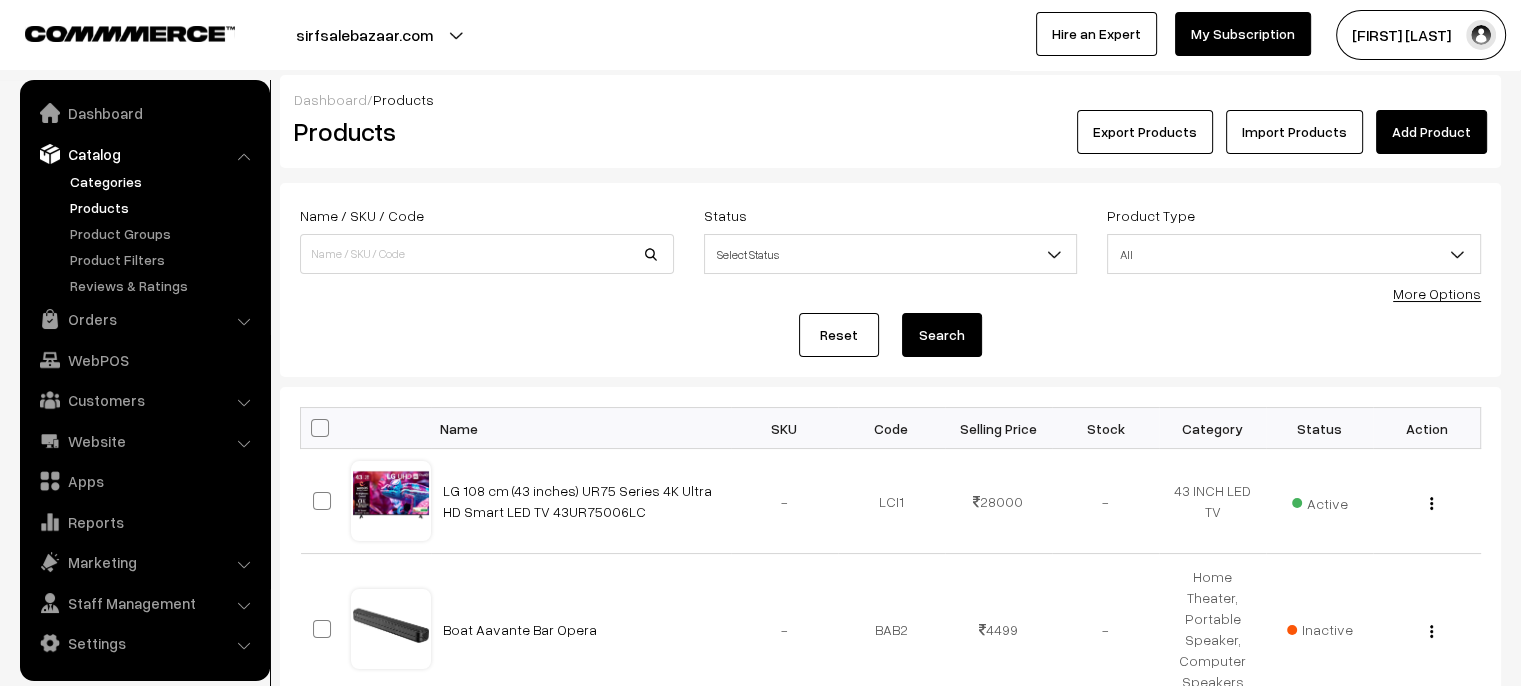 click on "Categories" at bounding box center [164, 181] 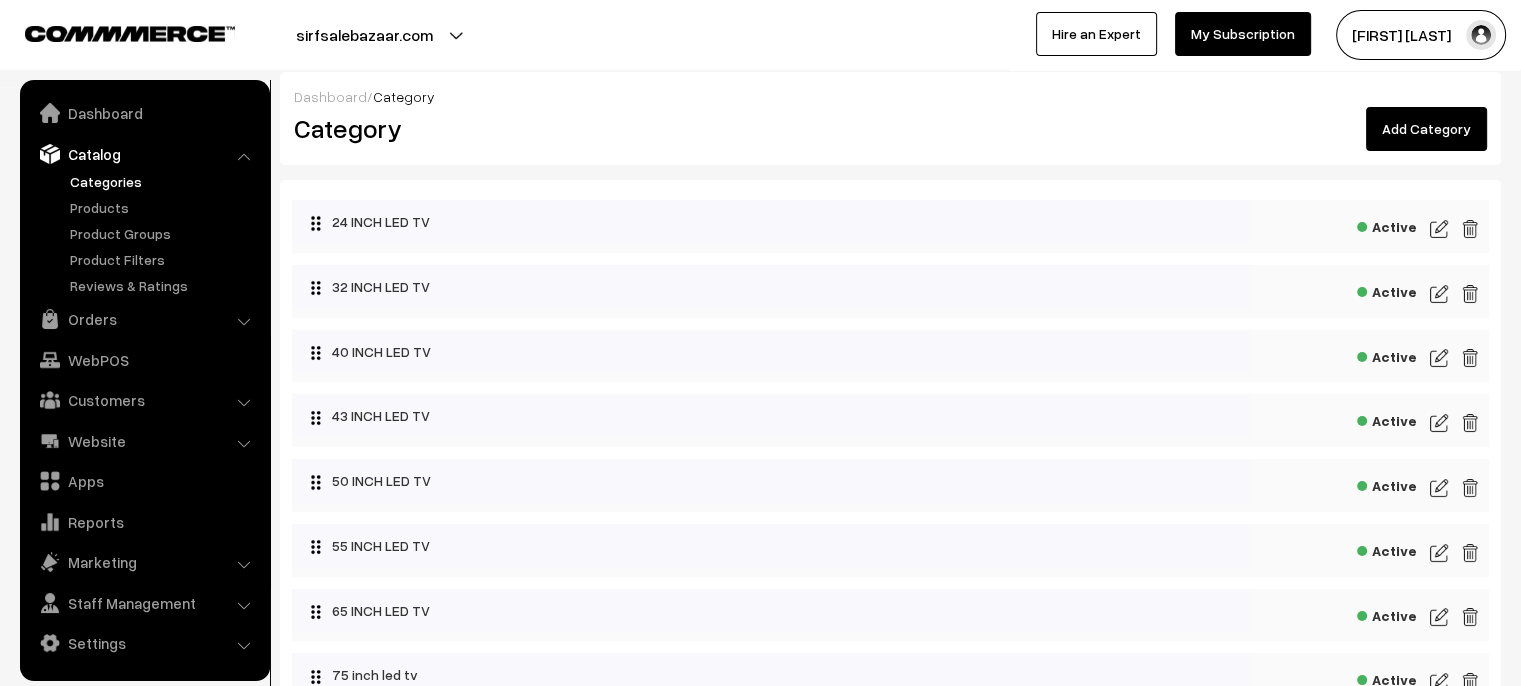 scroll, scrollTop: 0, scrollLeft: 0, axis: both 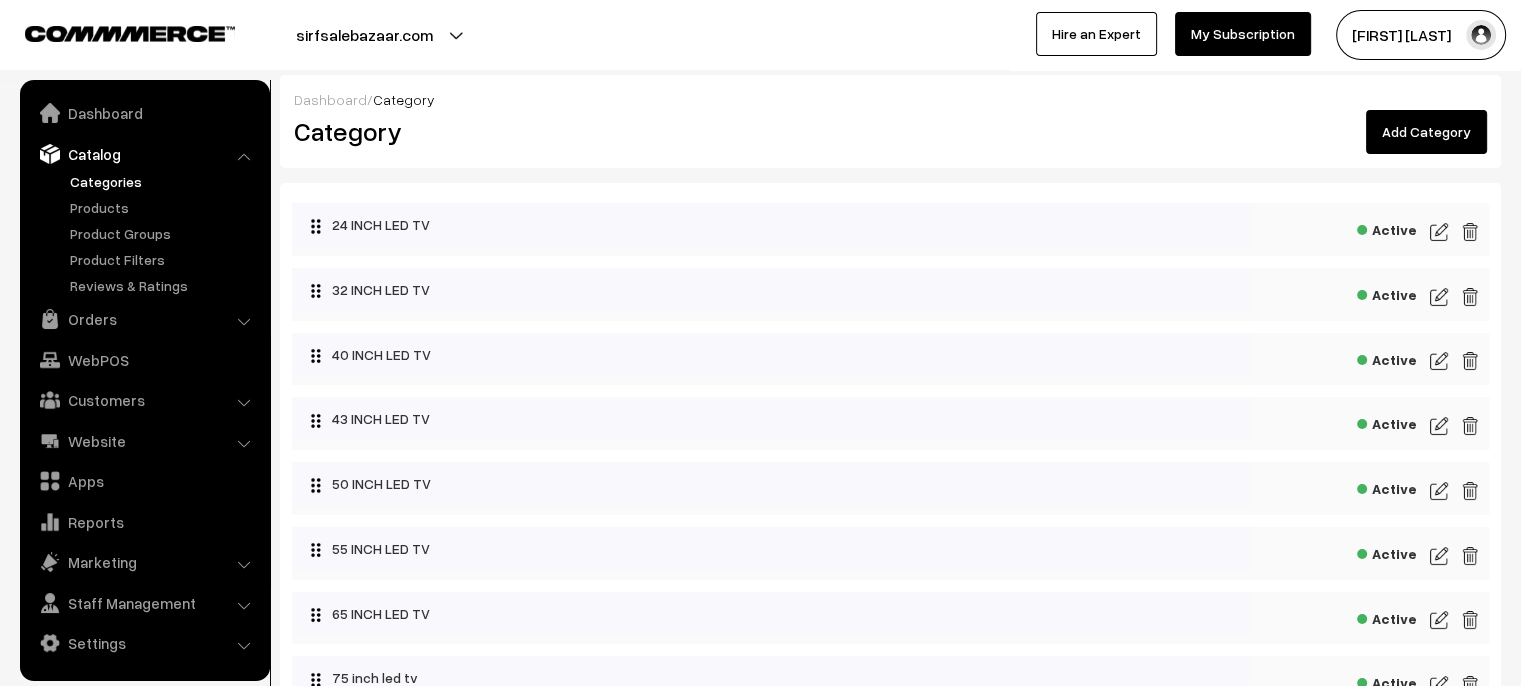 click on "Add Category" at bounding box center (1426, 132) 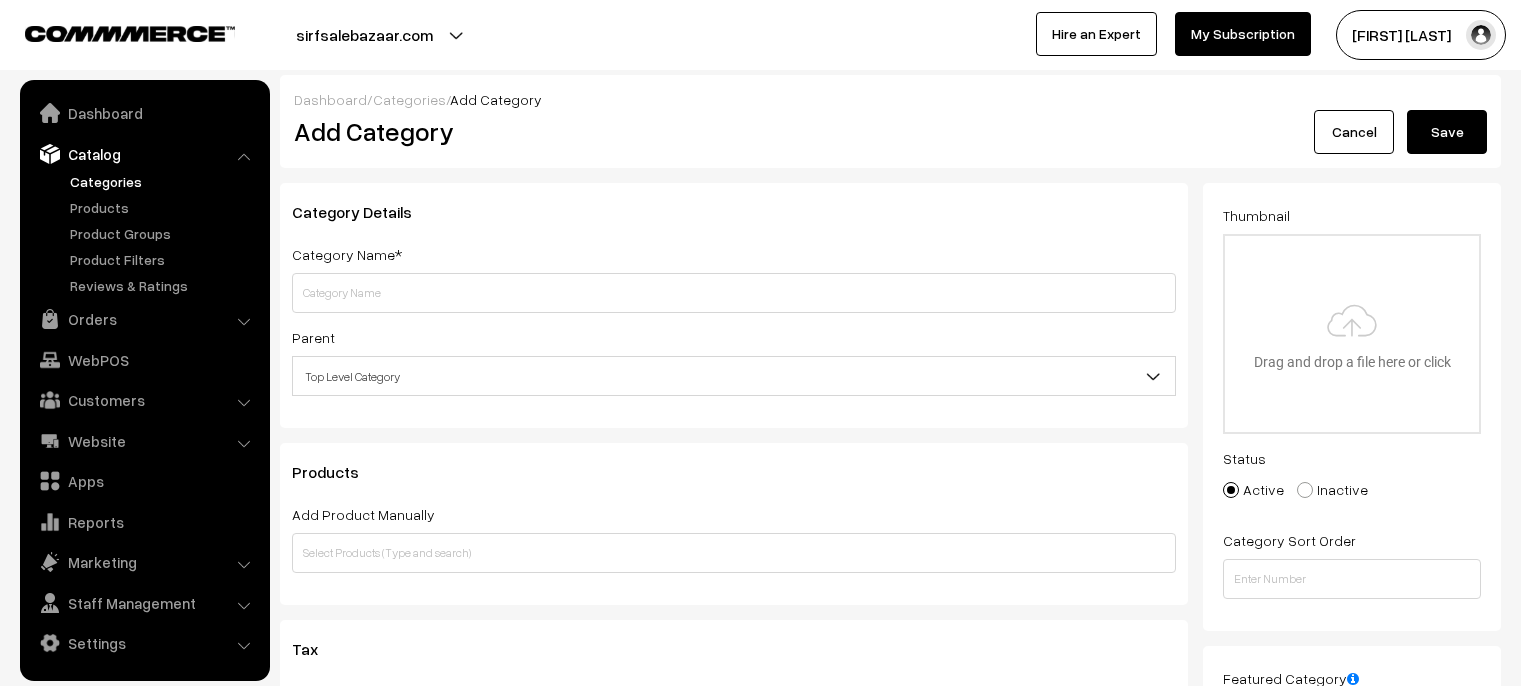 scroll, scrollTop: 0, scrollLeft: 0, axis: both 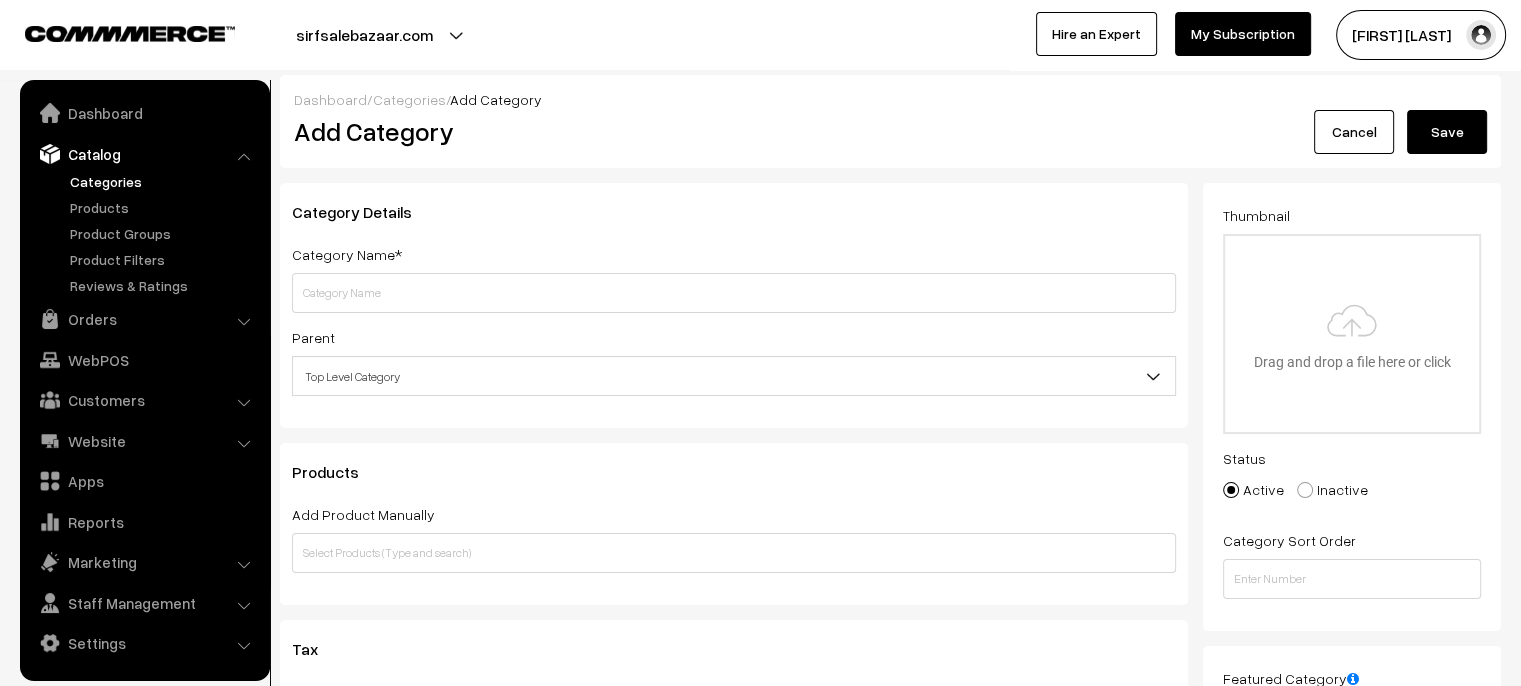 click at bounding box center [734, 293] 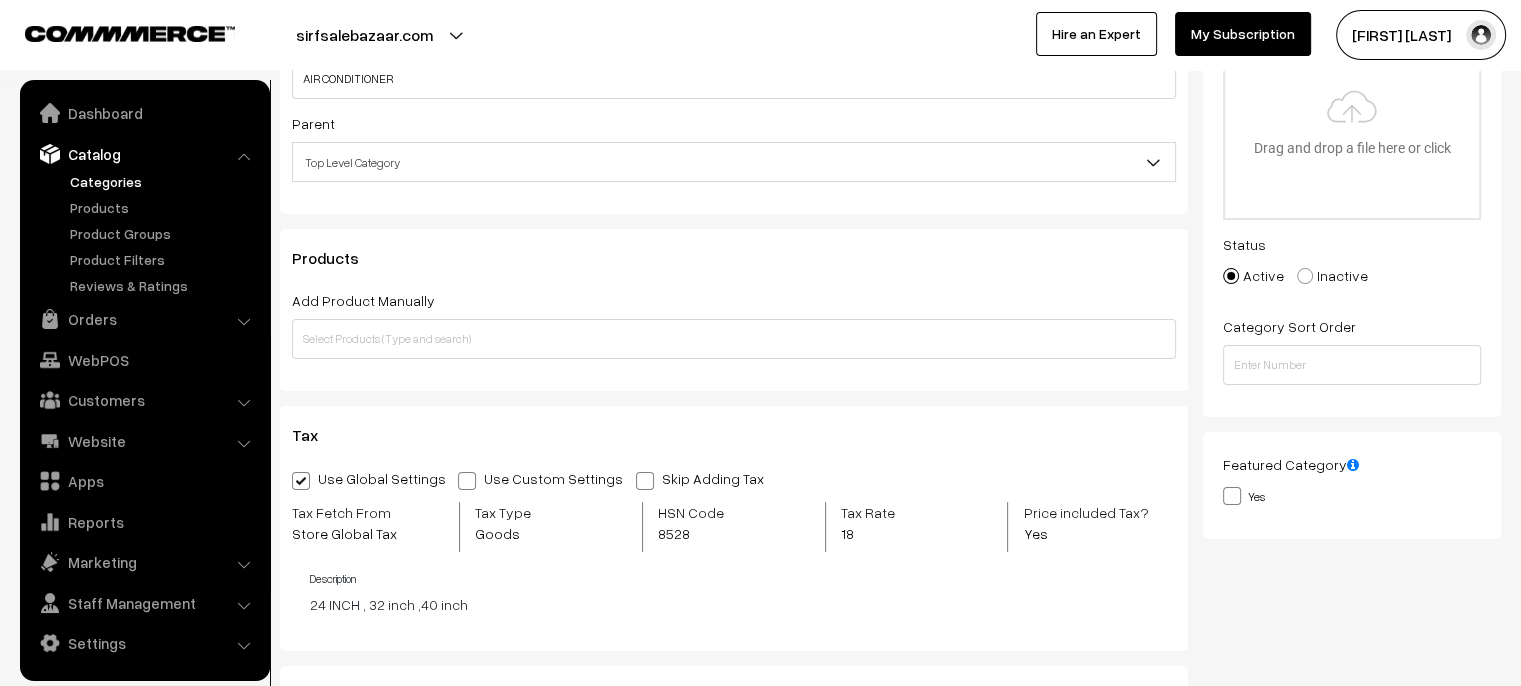 scroll, scrollTop: 0, scrollLeft: 0, axis: both 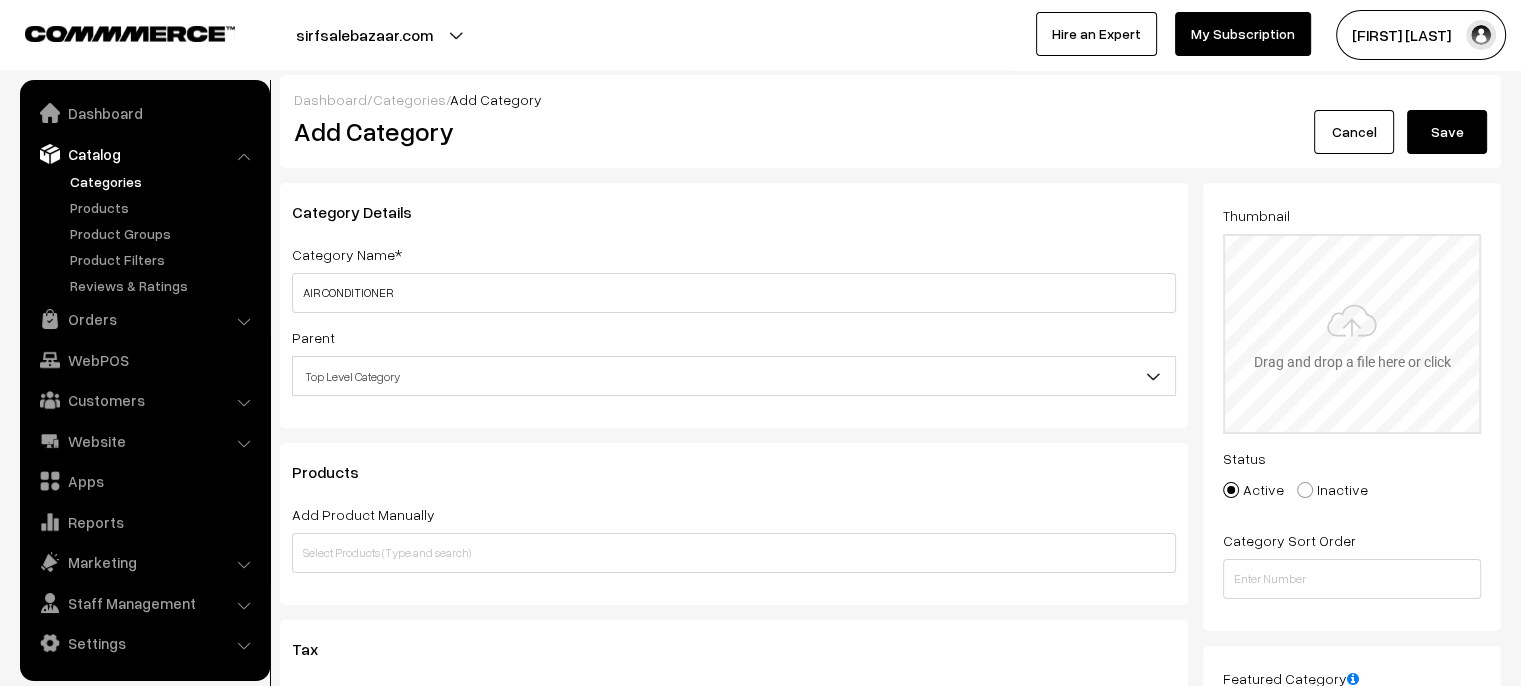 type on "AIR CONDITIONER" 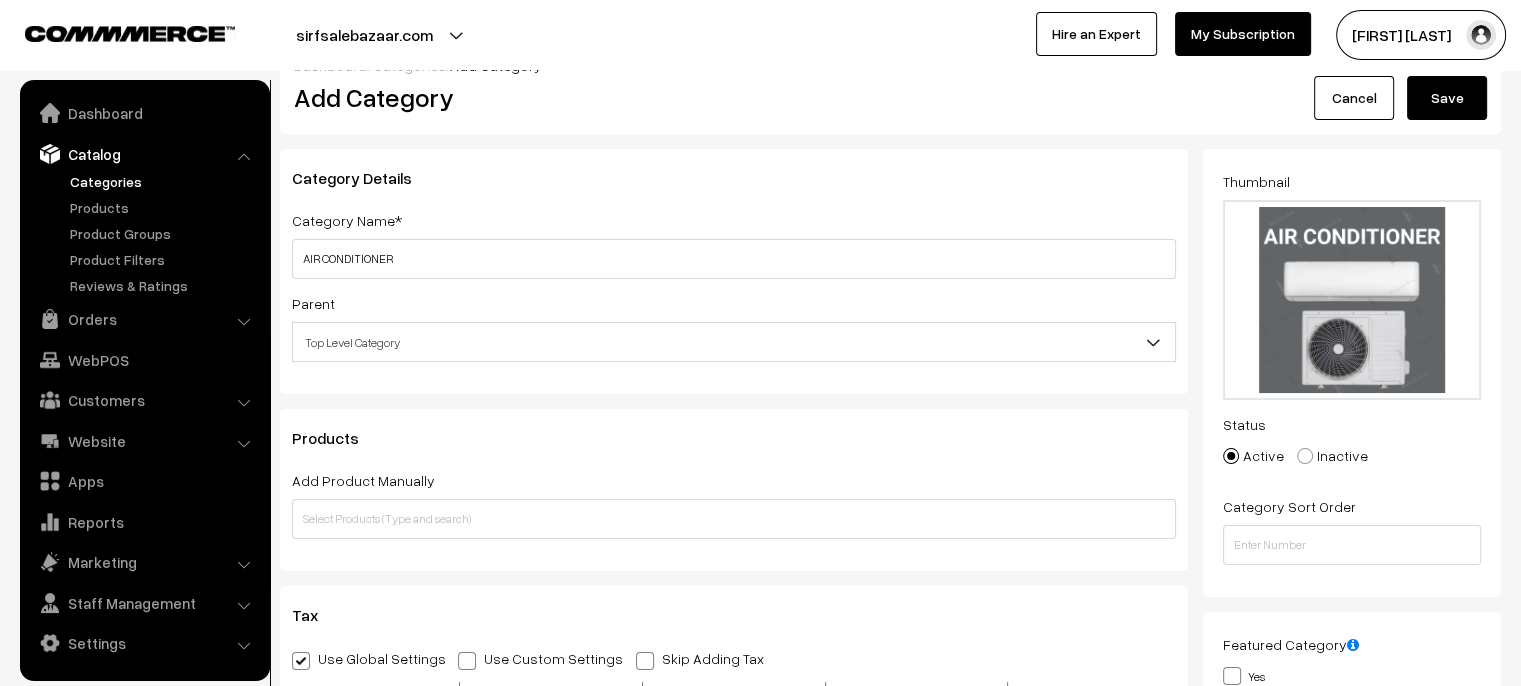 scroll, scrollTop: 0, scrollLeft: 0, axis: both 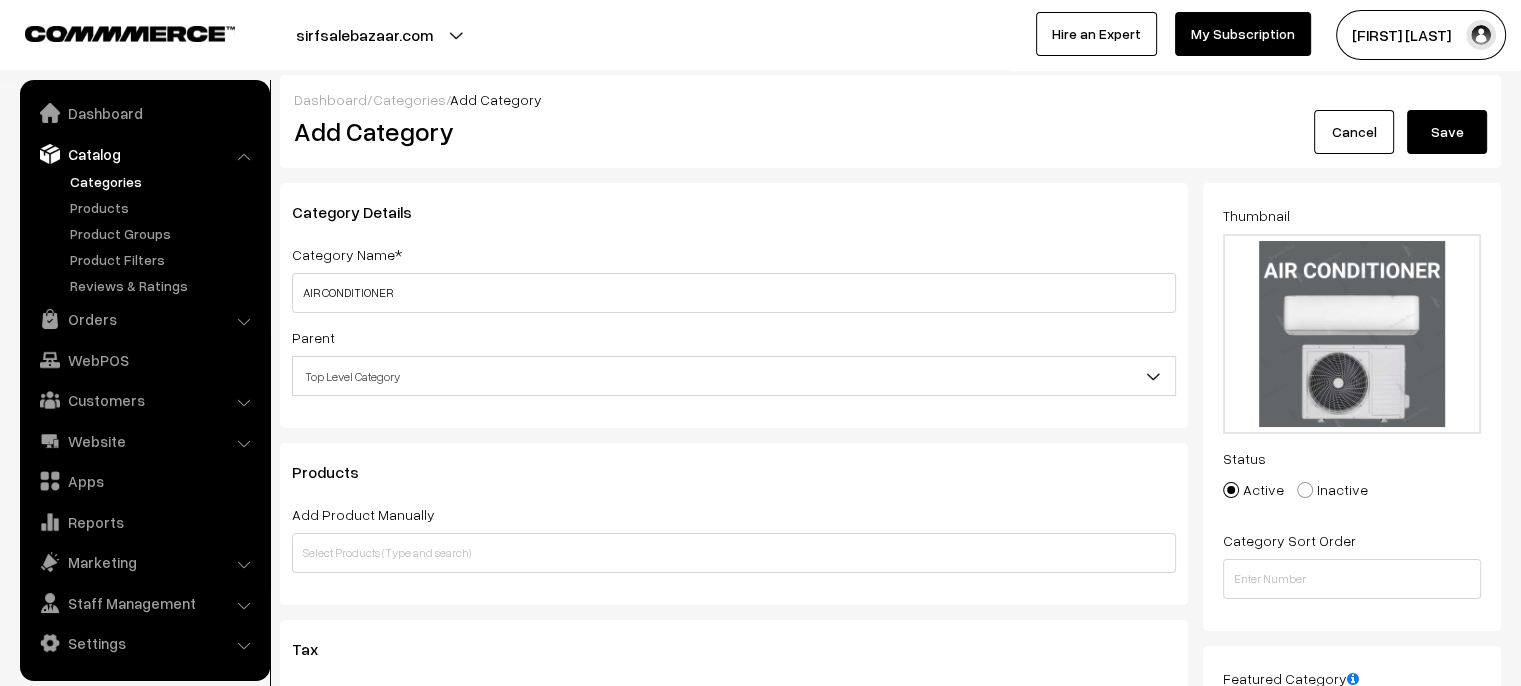 click on "Save" at bounding box center [1447, 132] 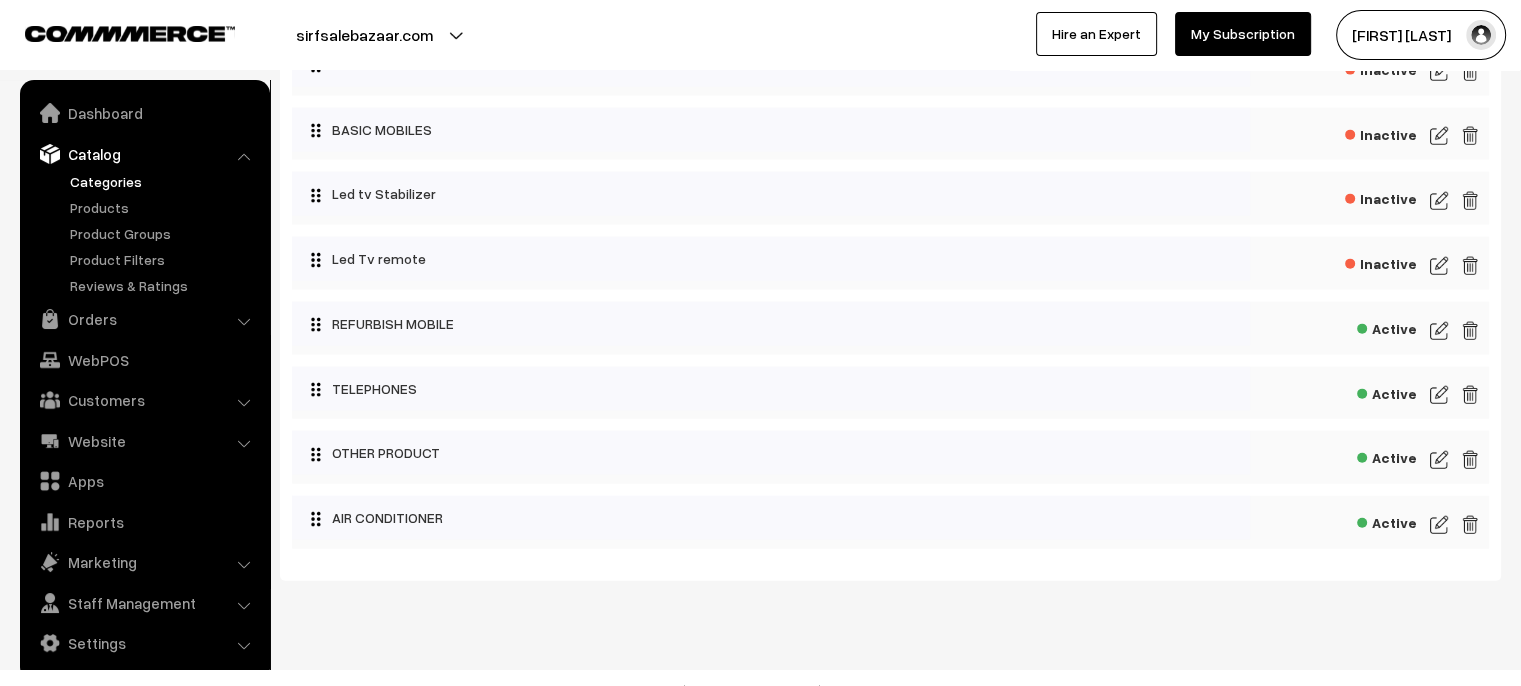 scroll, scrollTop: 4668, scrollLeft: 0, axis: vertical 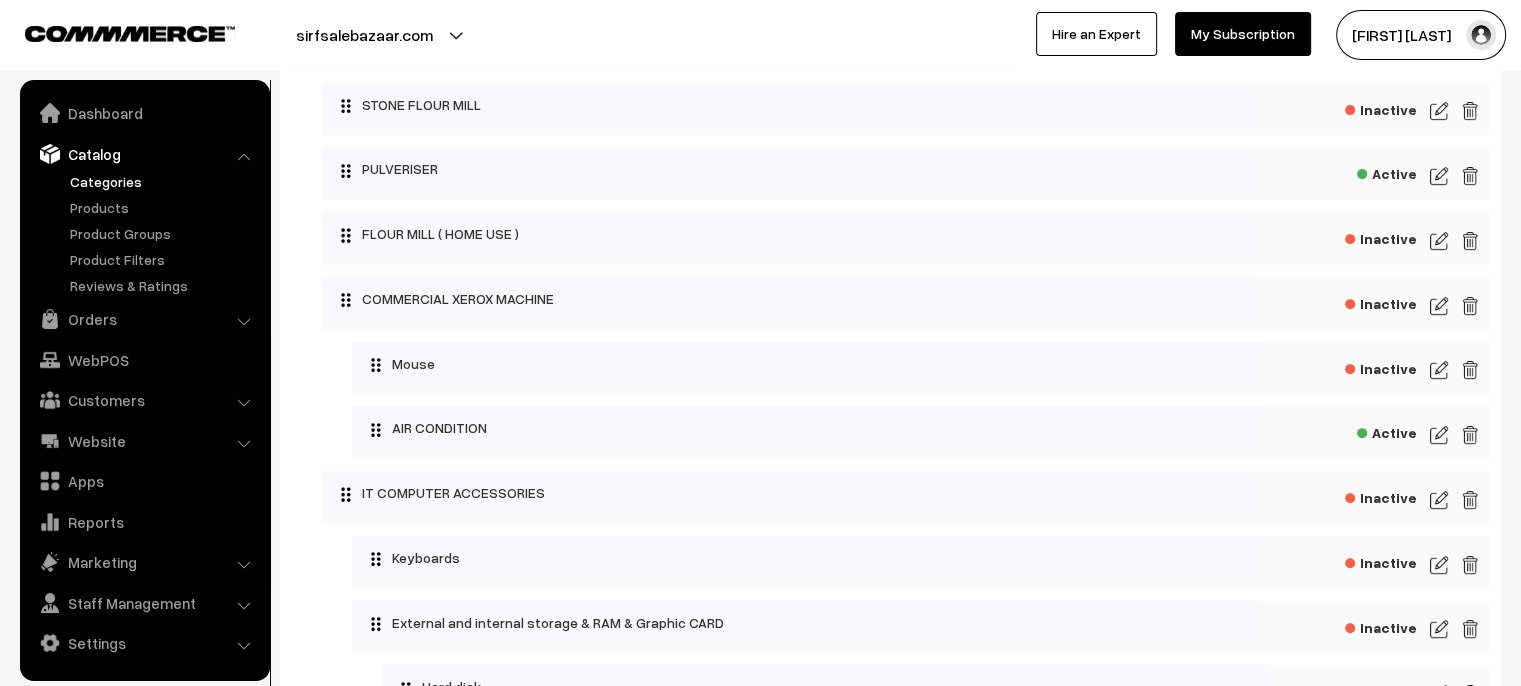 click at bounding box center [1439, 435] 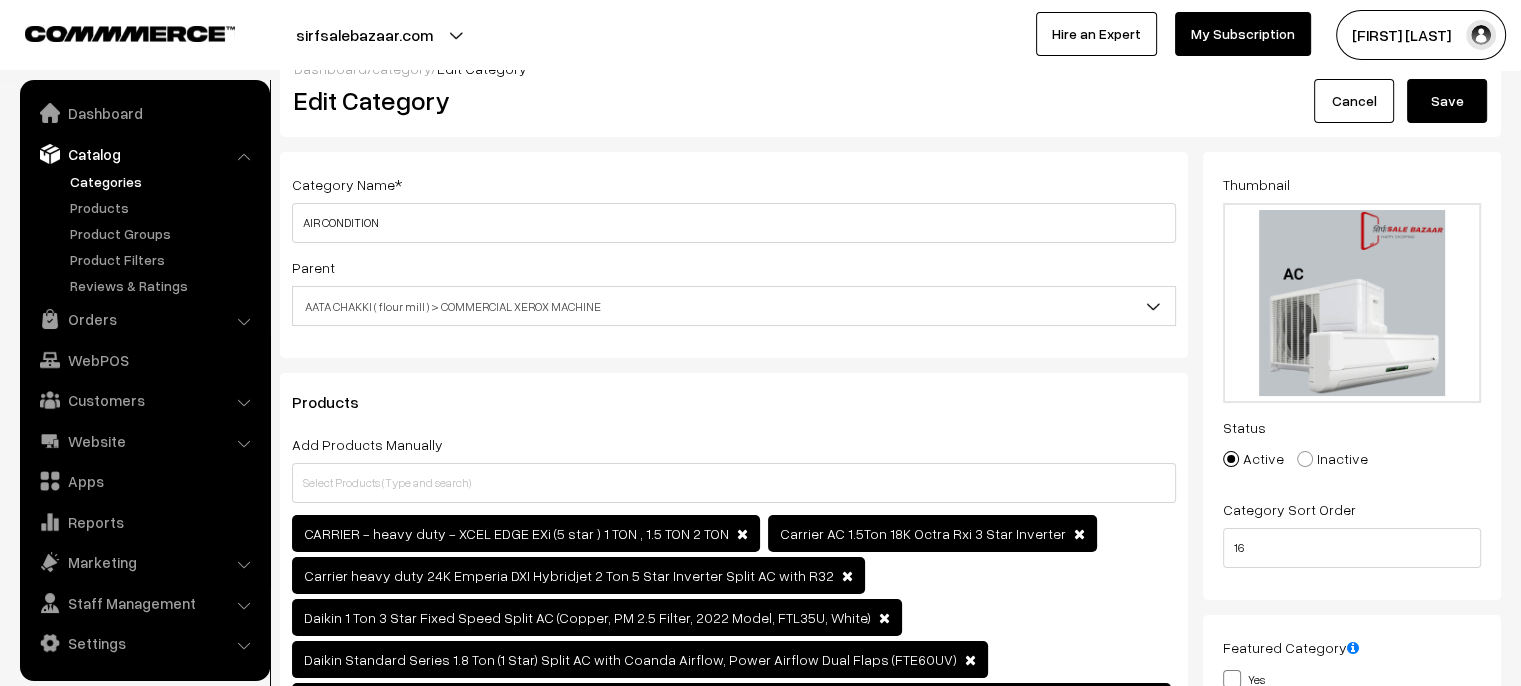 scroll, scrollTop: 0, scrollLeft: 0, axis: both 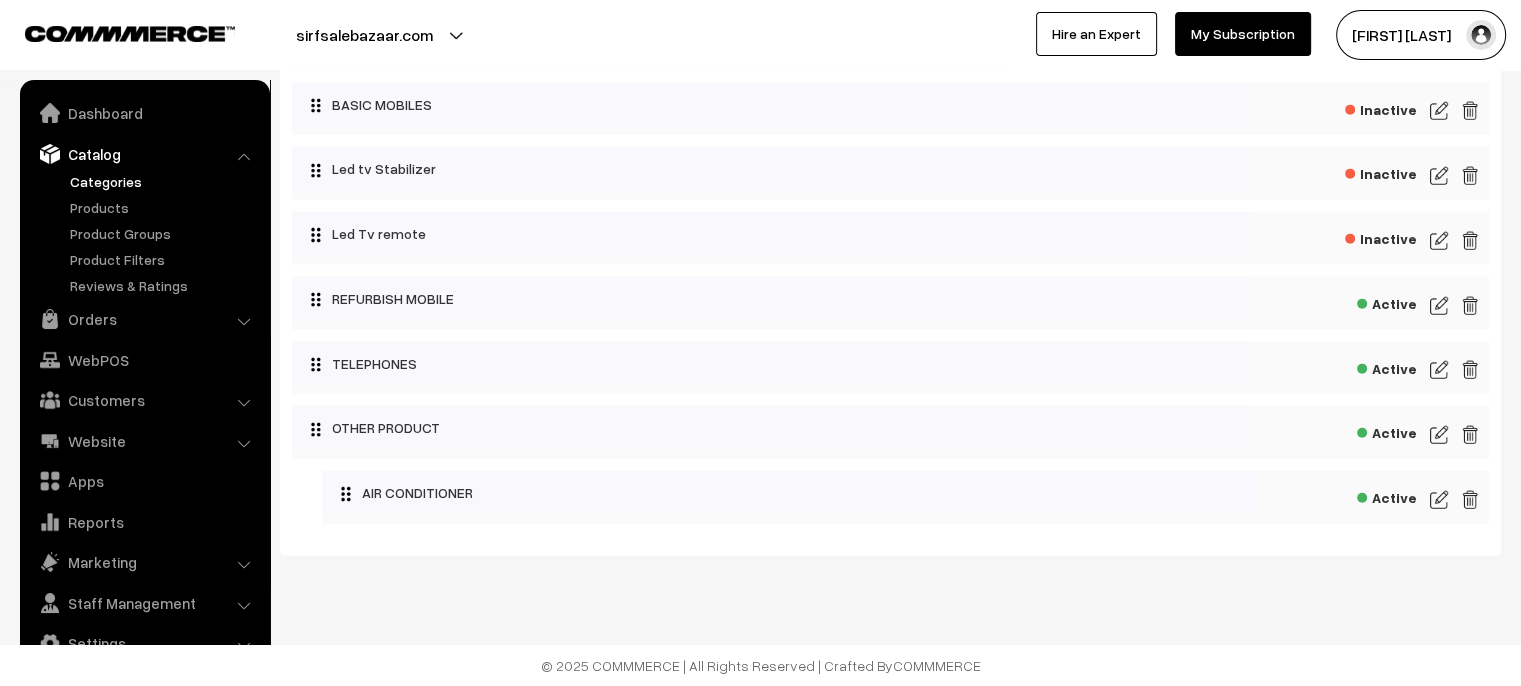 click at bounding box center [1439, 500] 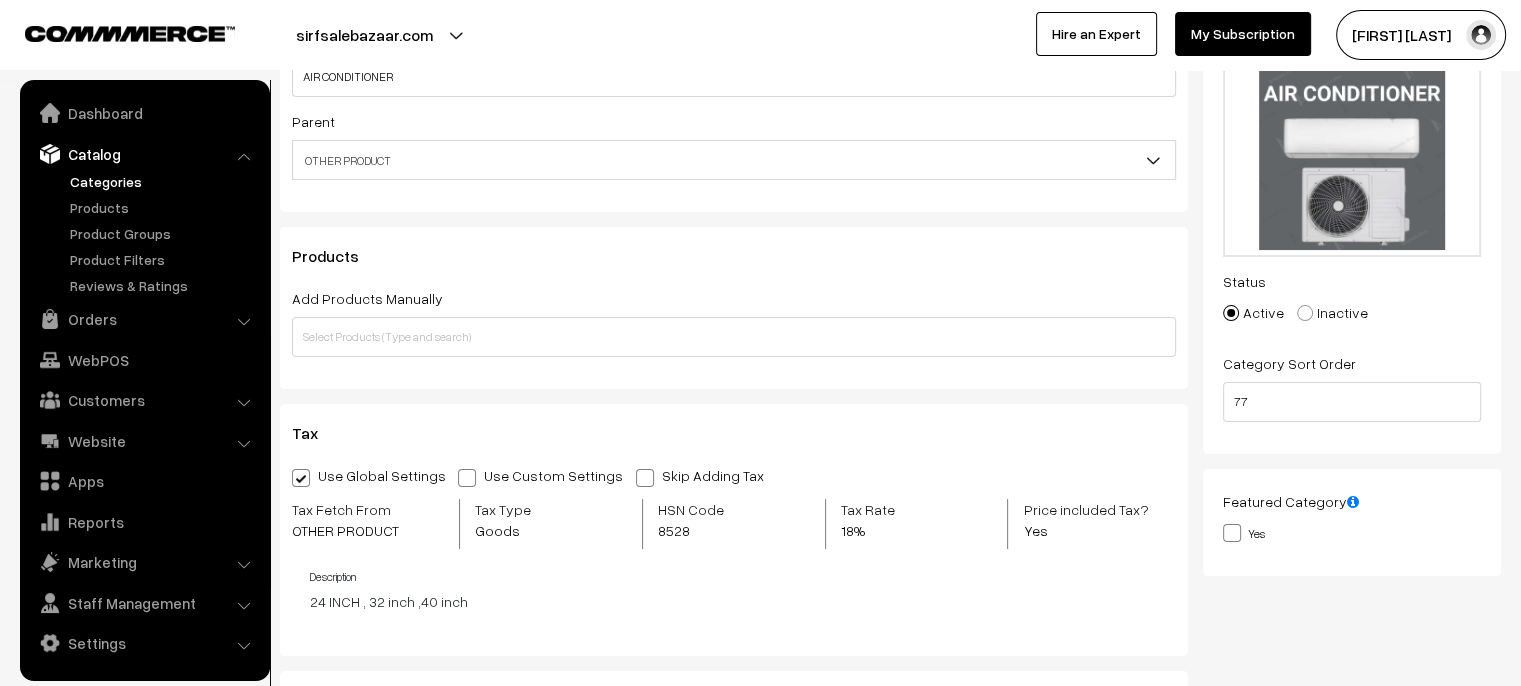 scroll, scrollTop: 200, scrollLeft: 0, axis: vertical 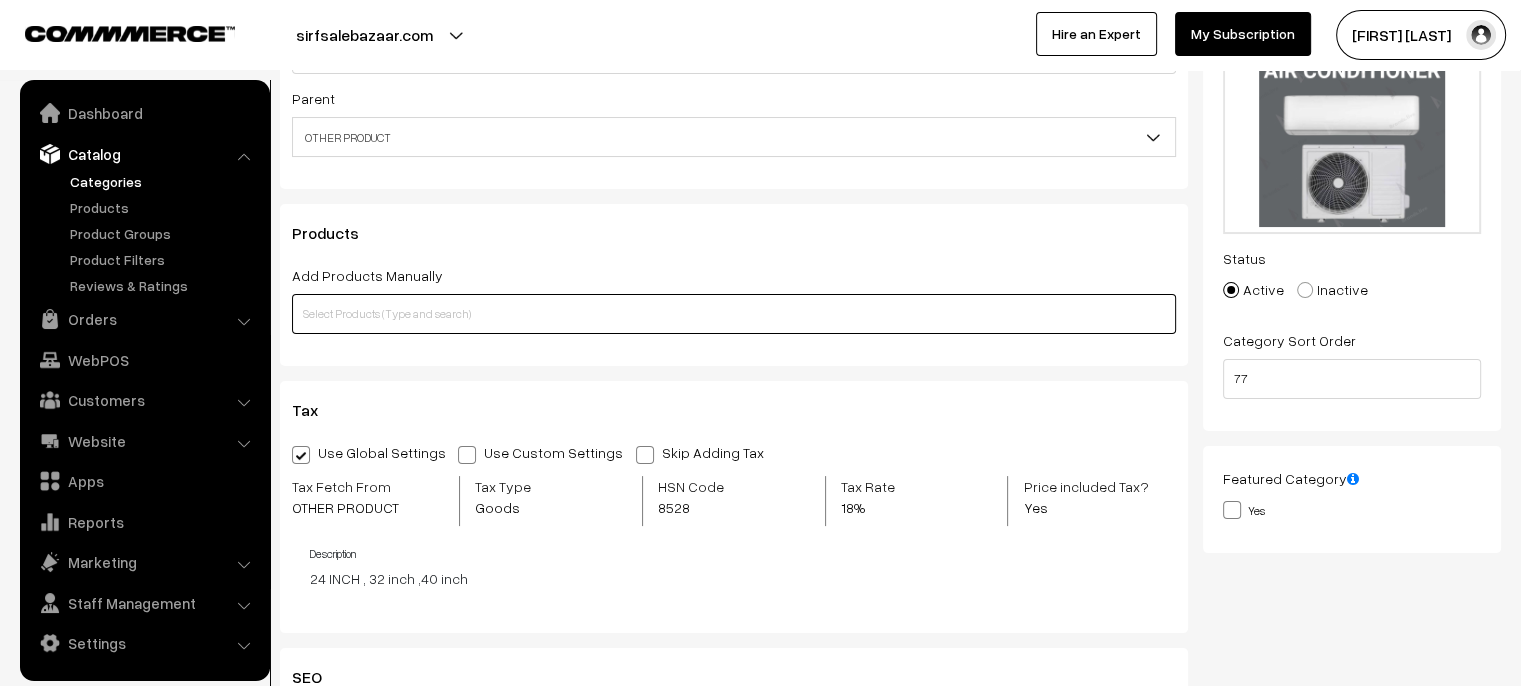 click at bounding box center (734, 314) 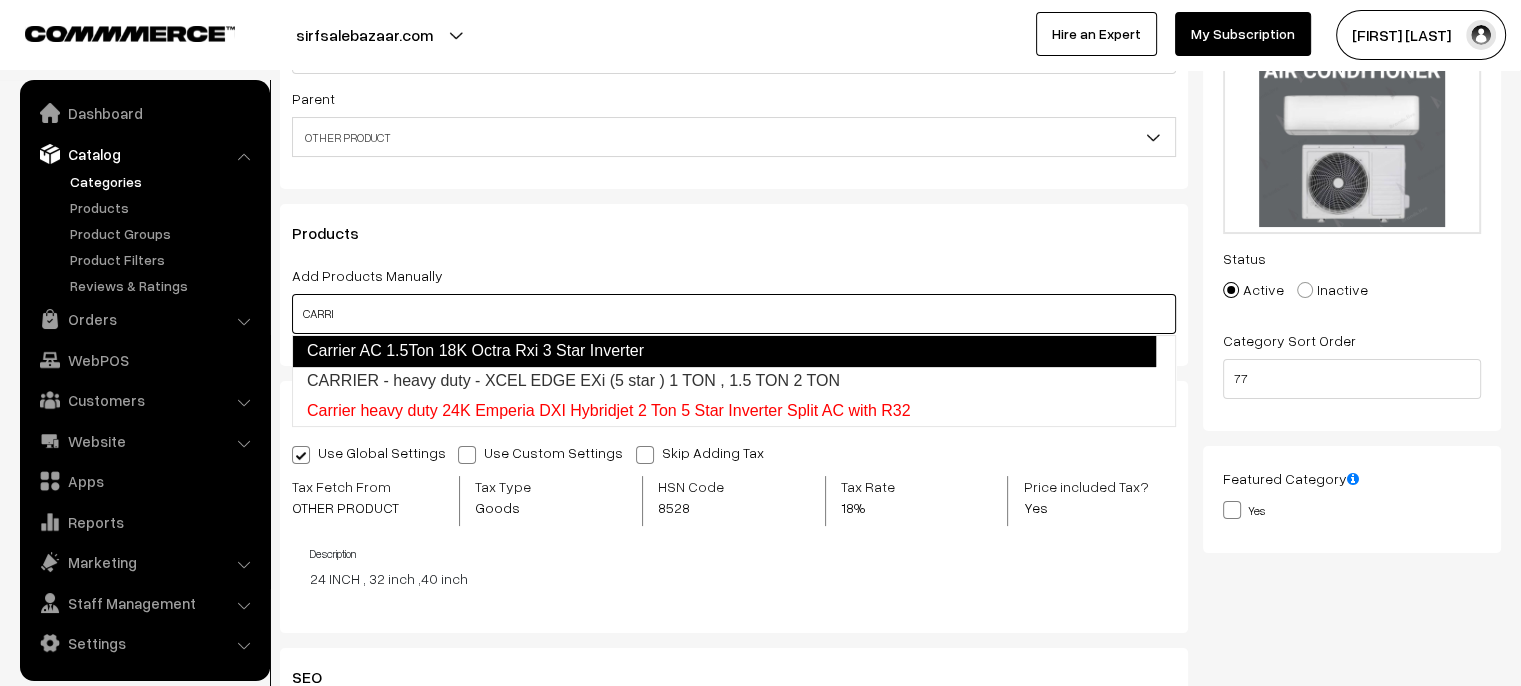 click on "Carrier AC 1.5Ton 18K Octra Rxi 3 Star Inverter" at bounding box center [724, 351] 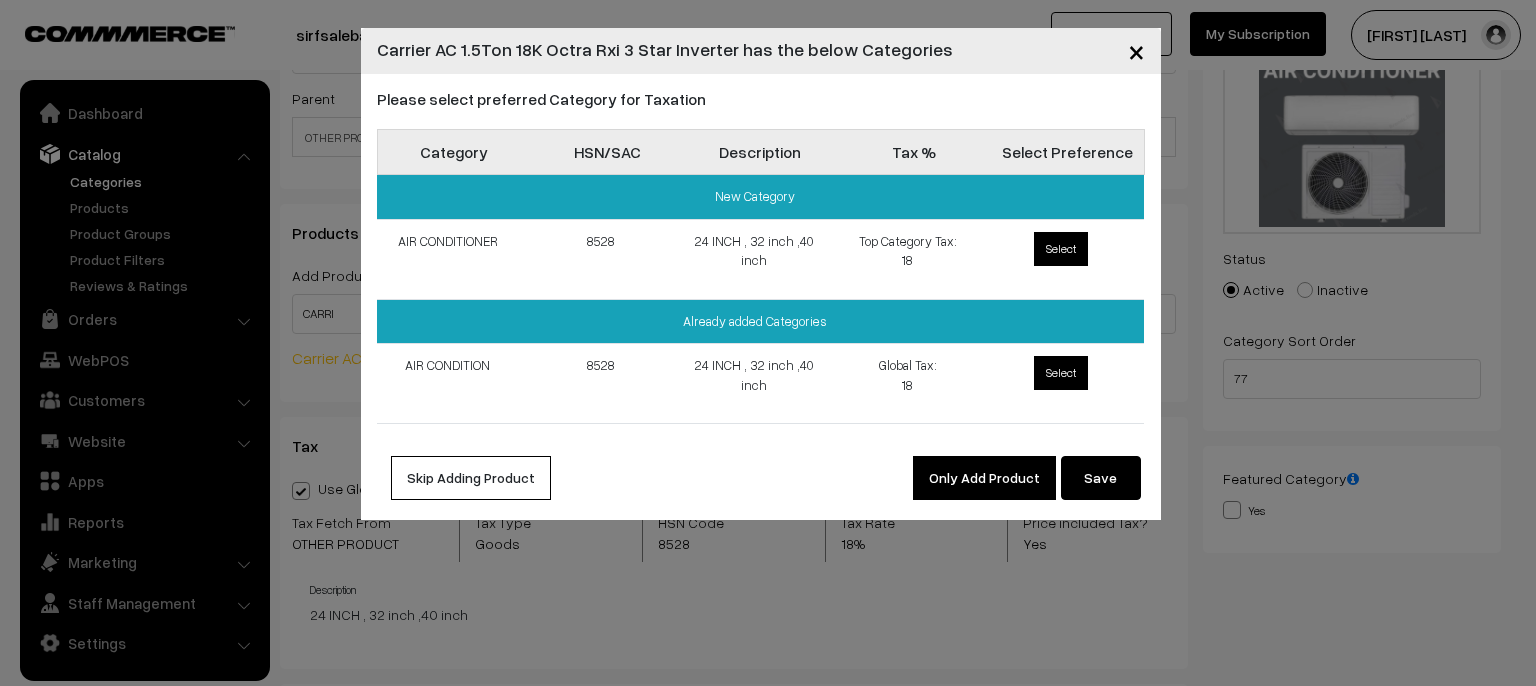 click on "Select" at bounding box center (1061, 249) 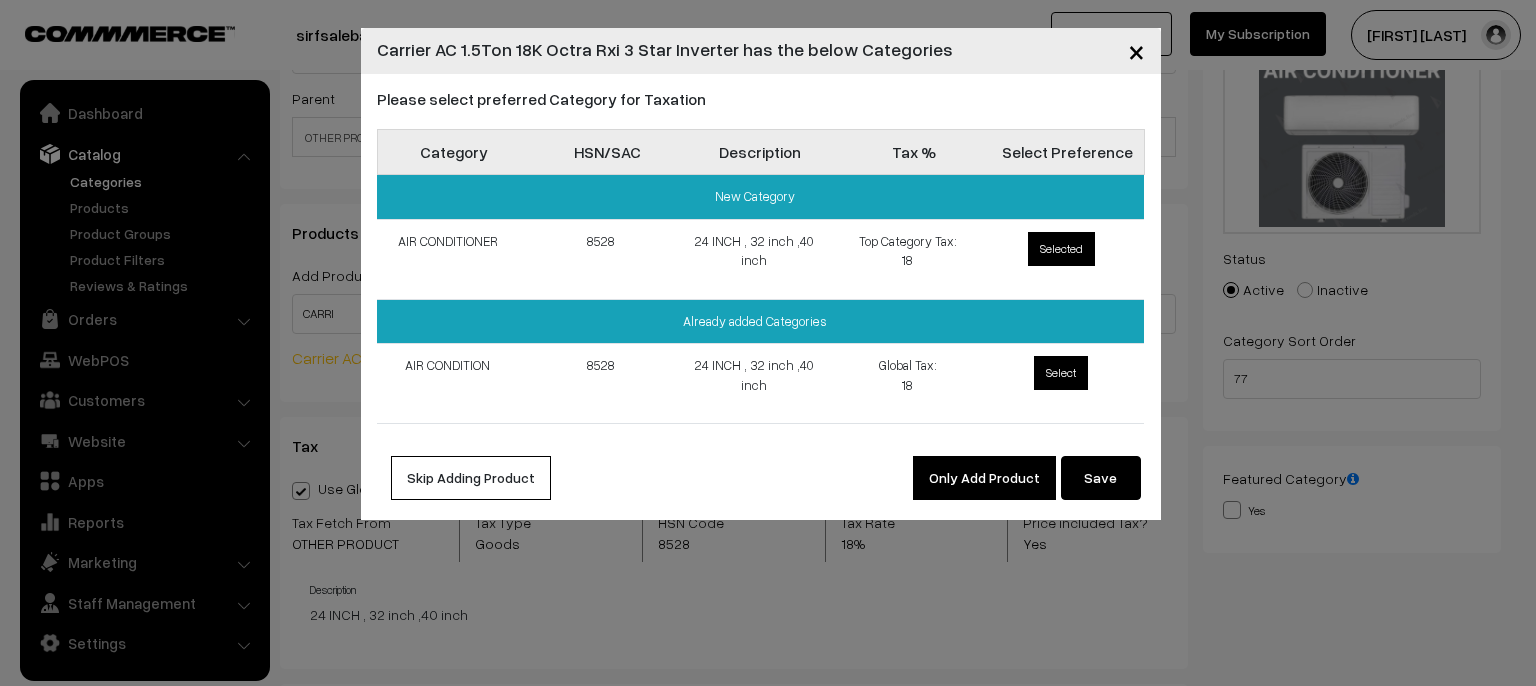 click on "24 INCH , 32 inch ,40 inch" at bounding box center [760, 259] 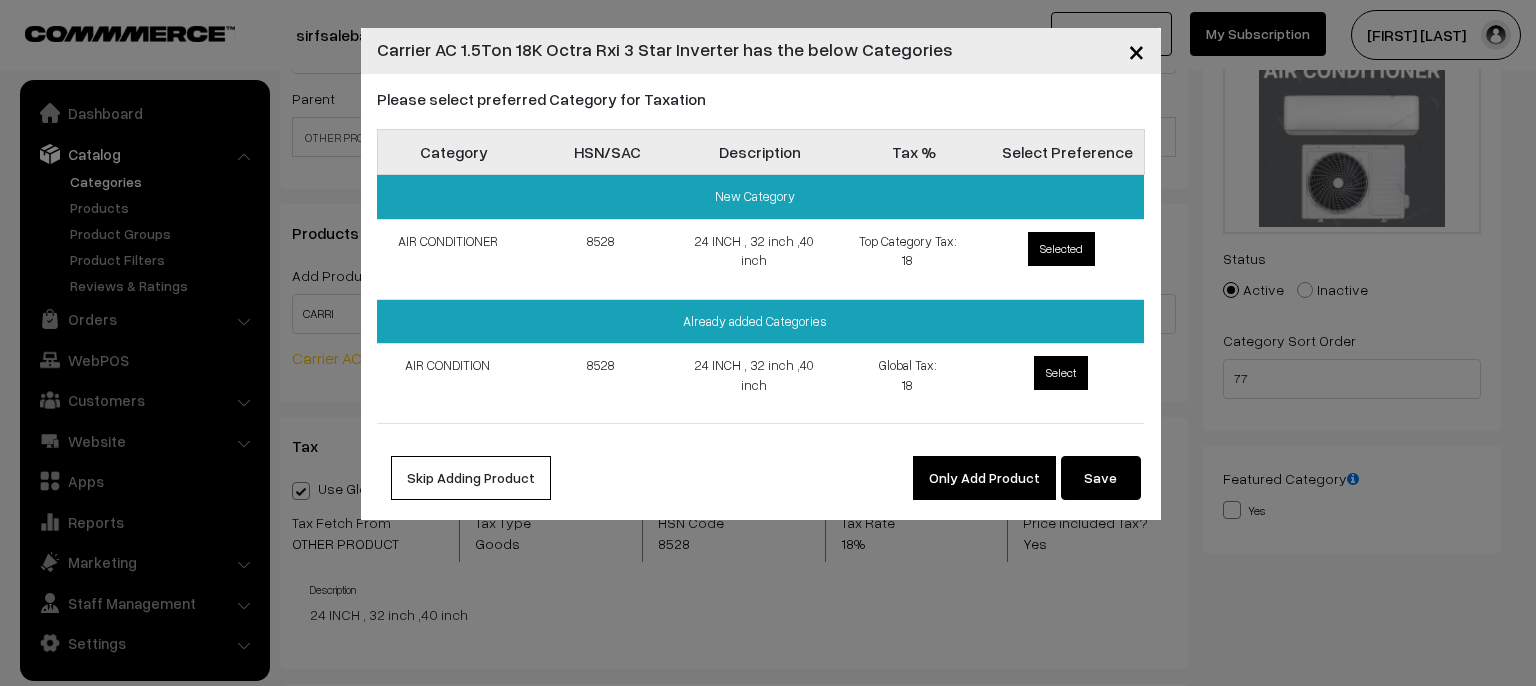 click on "×" at bounding box center [1136, 50] 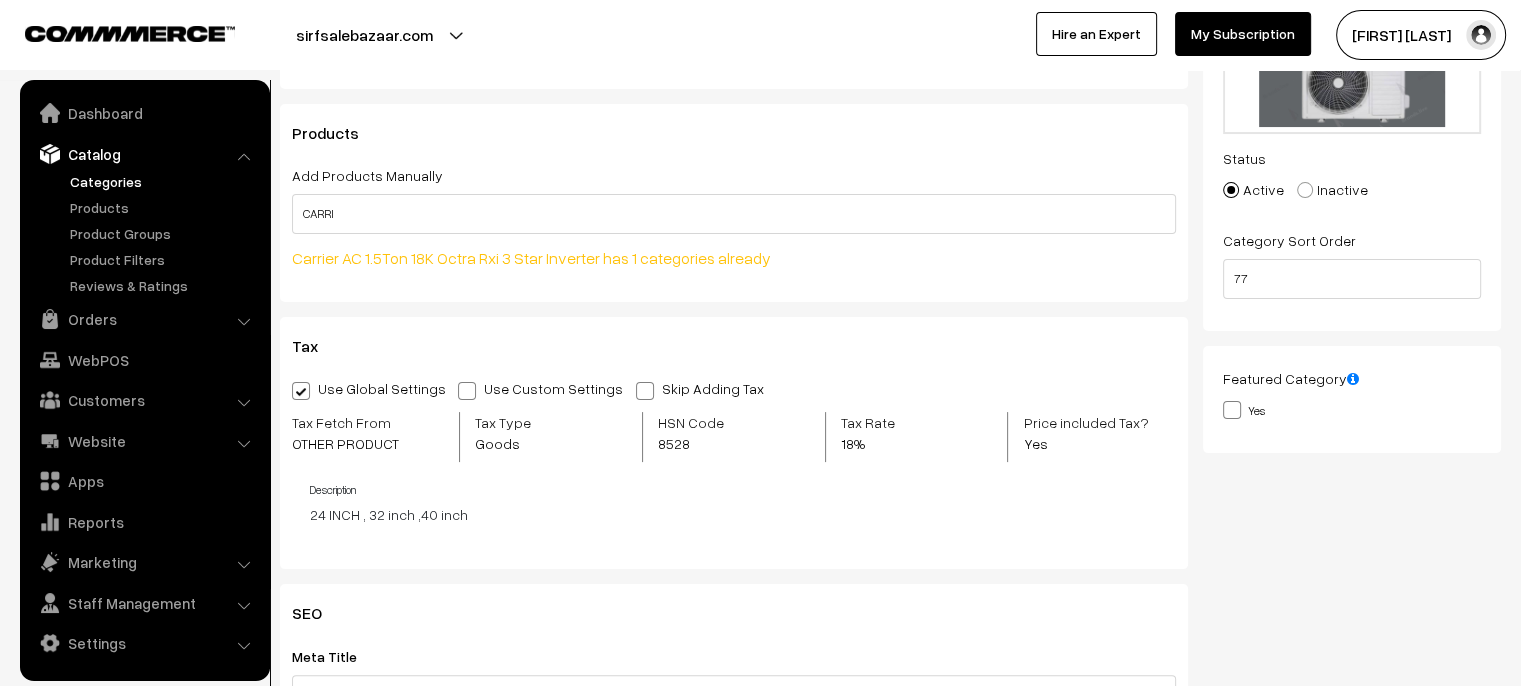 scroll, scrollTop: 400, scrollLeft: 0, axis: vertical 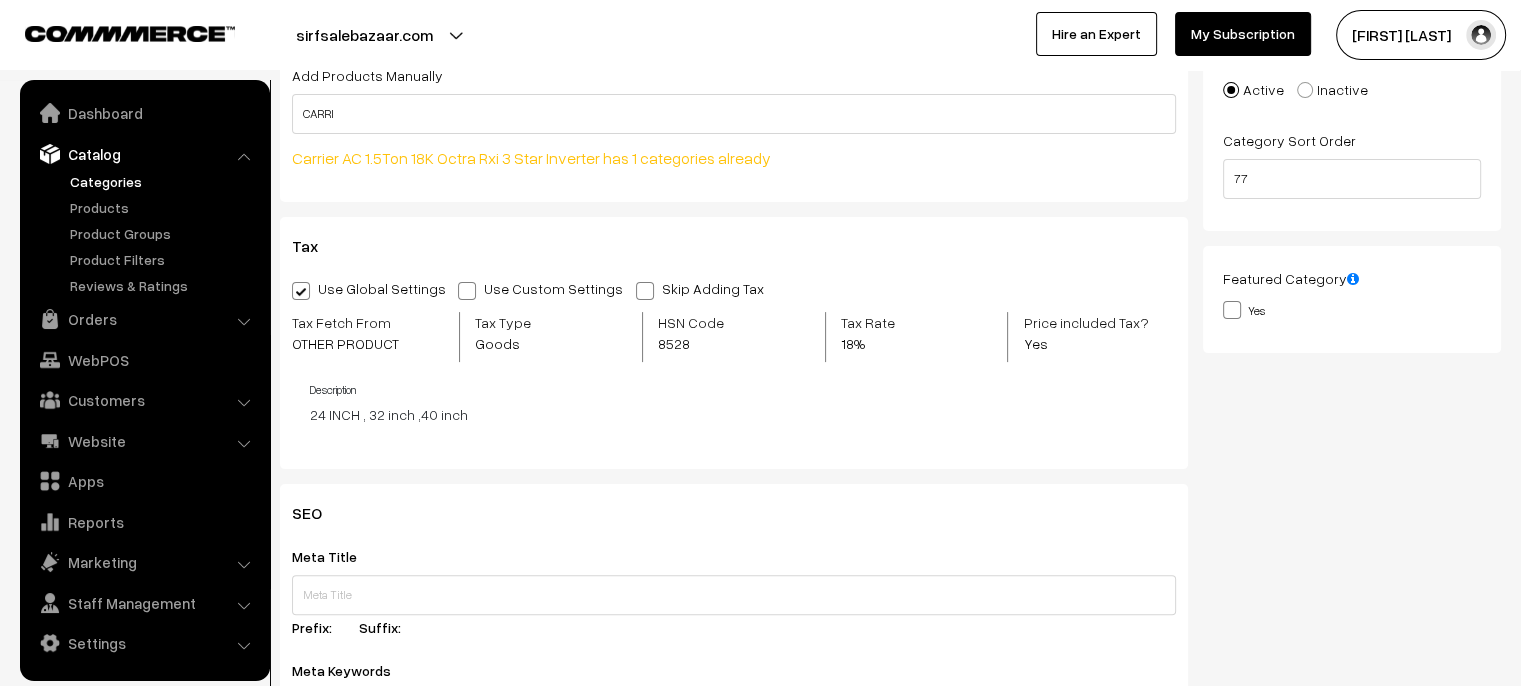 click at bounding box center (467, 291) 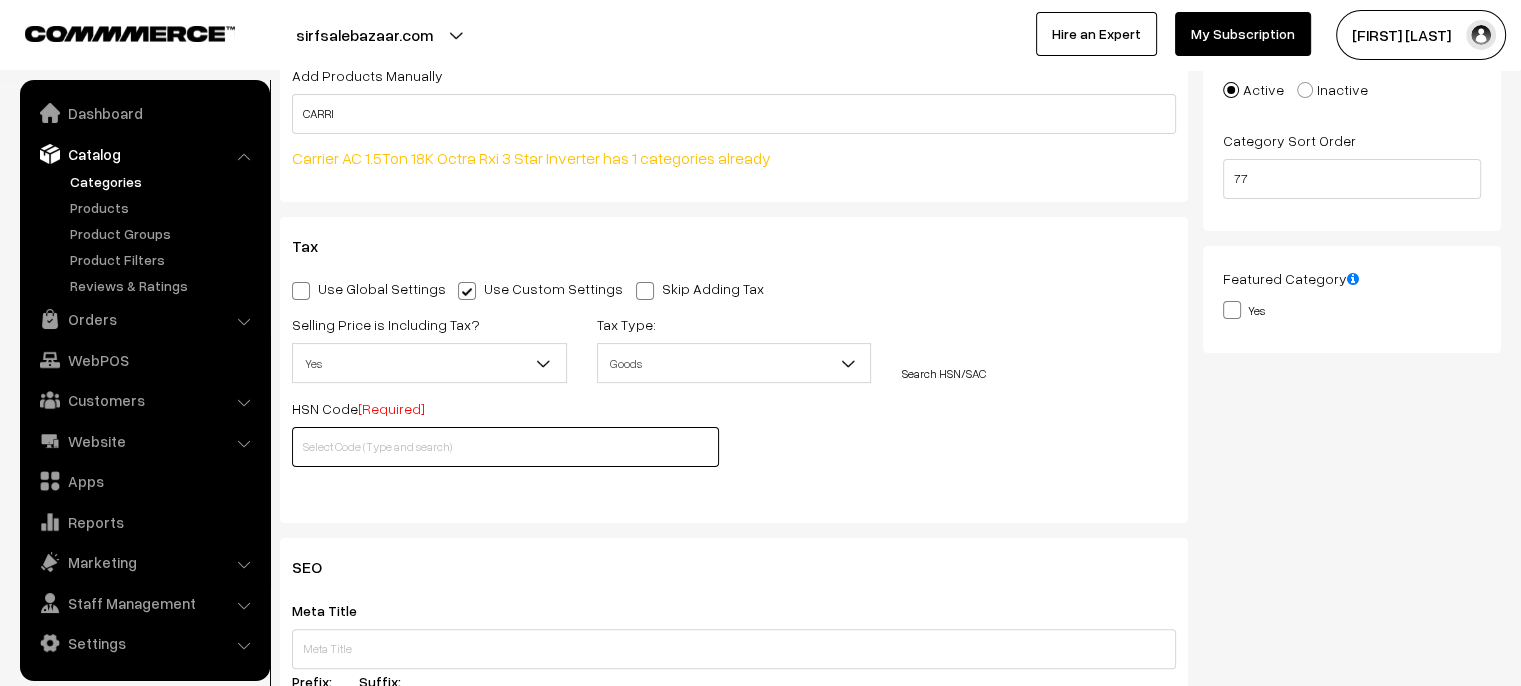 click at bounding box center (505, 447) 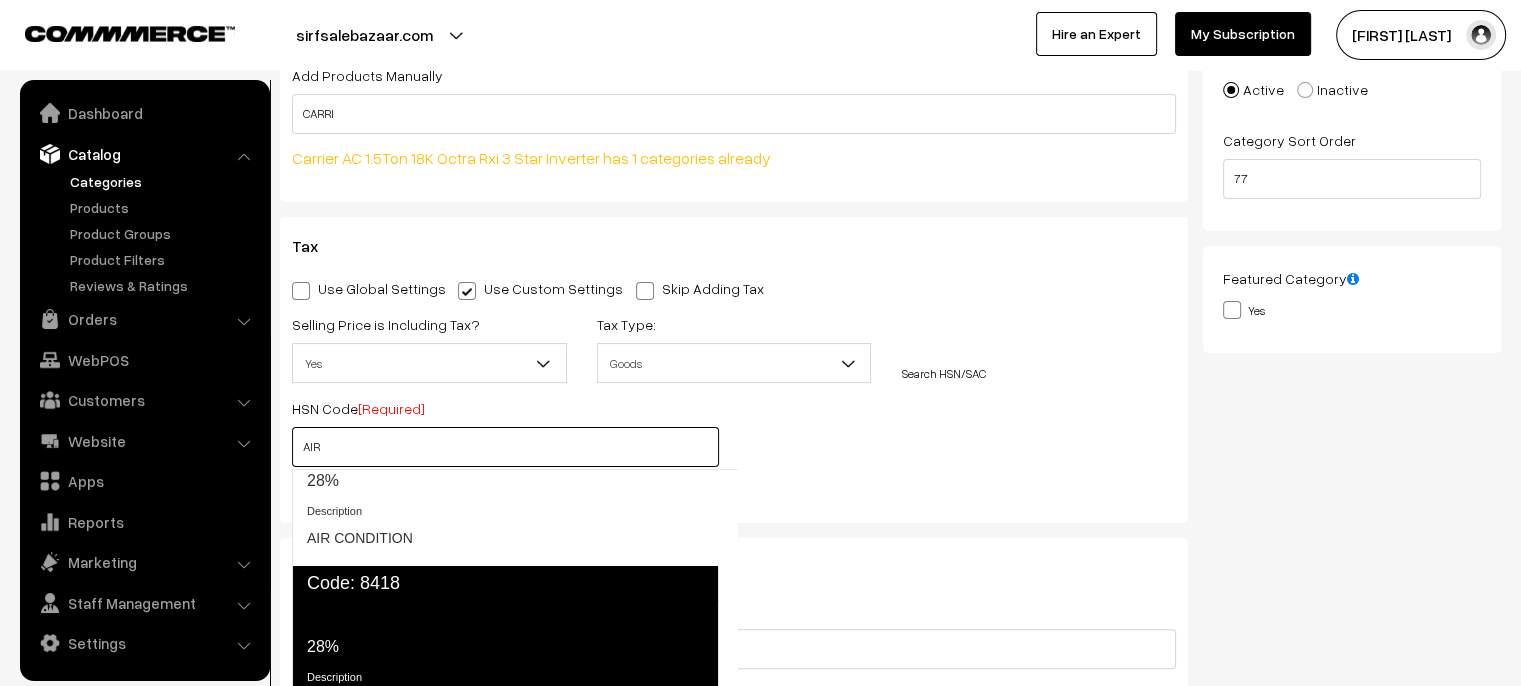 scroll, scrollTop: 332, scrollLeft: 0, axis: vertical 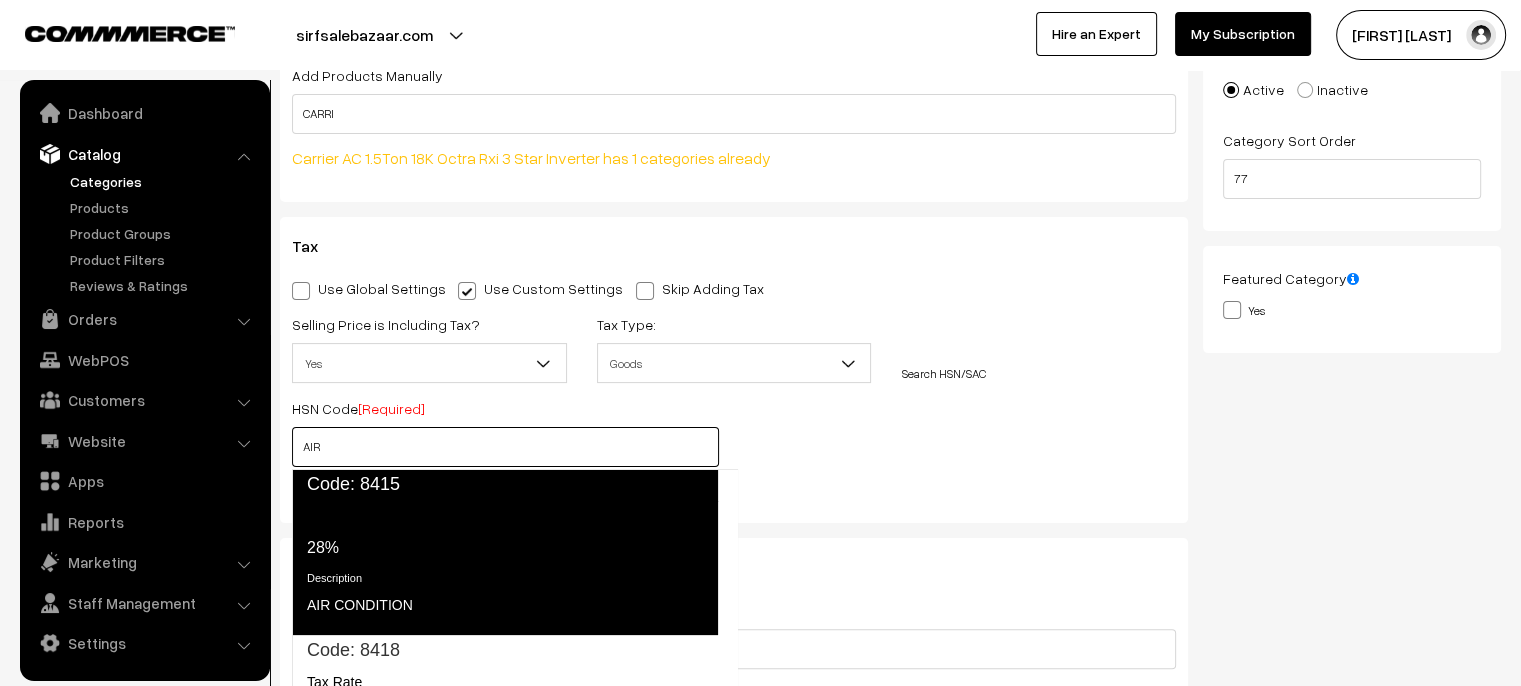 drag, startPoint x: 358, startPoint y: 496, endPoint x: 310, endPoint y: 518, distance: 52.801514 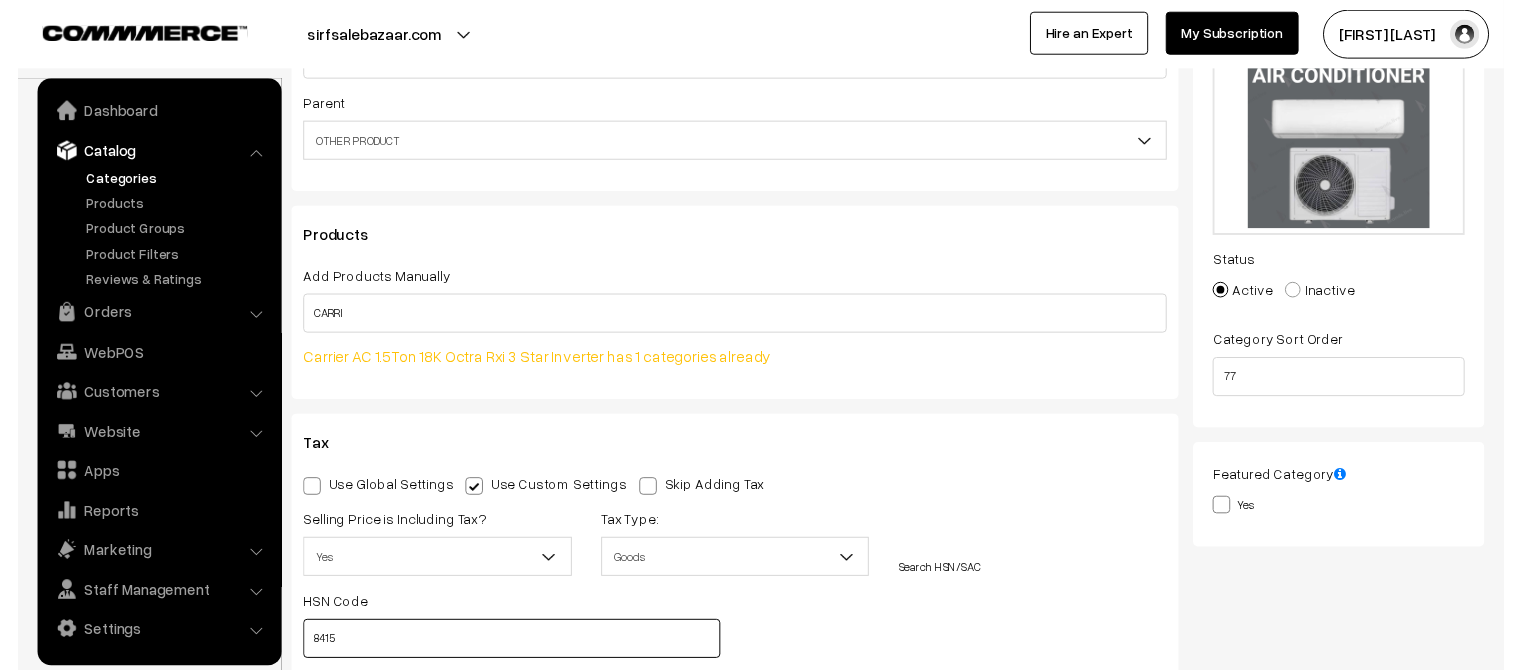 scroll, scrollTop: 100, scrollLeft: 0, axis: vertical 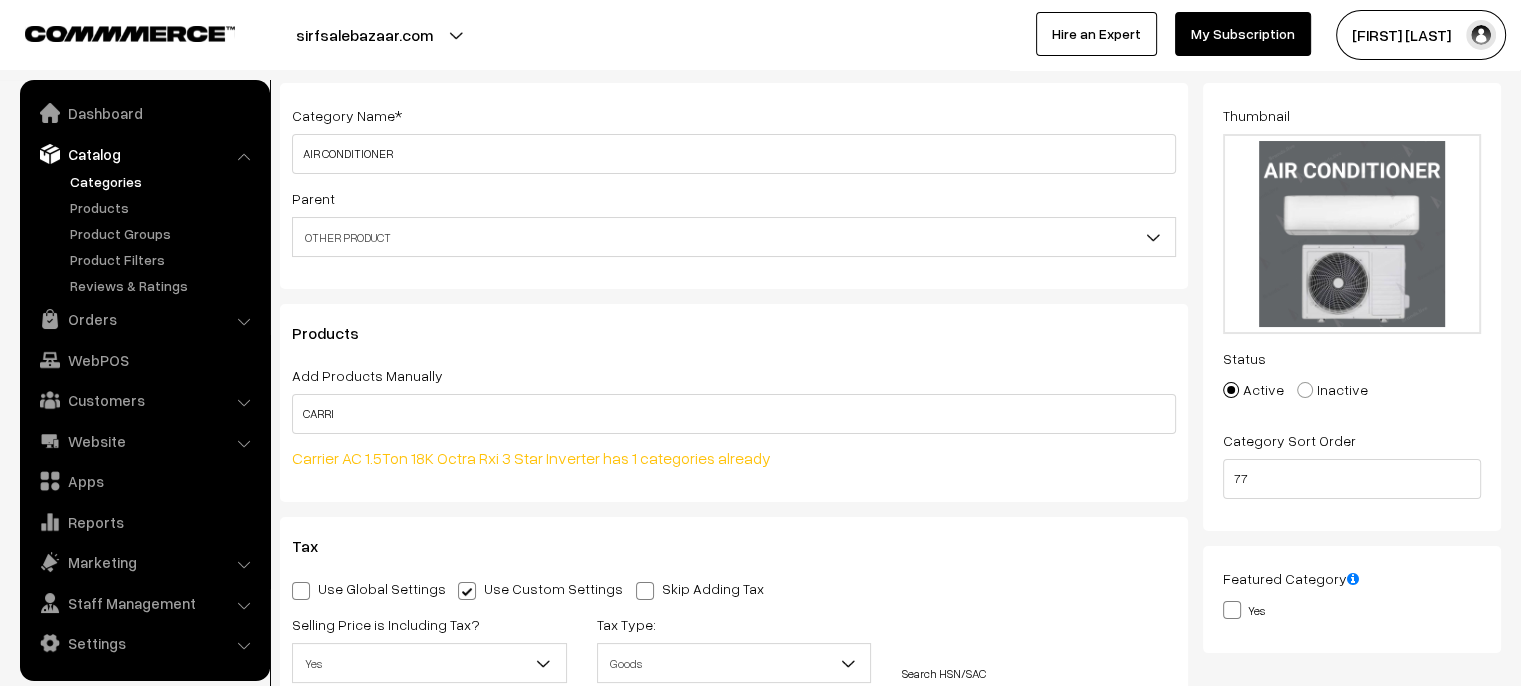 type on "8415" 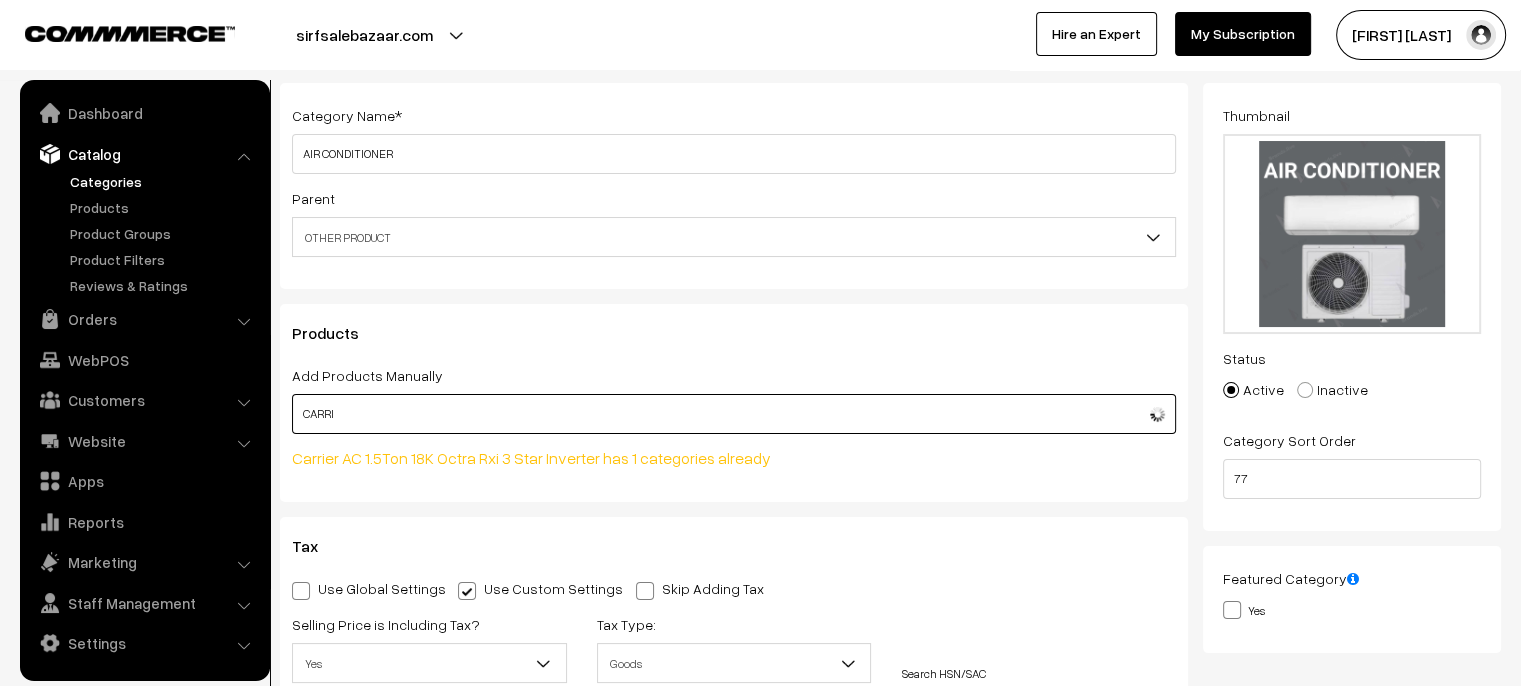 click on "CARRI" at bounding box center (734, 414) 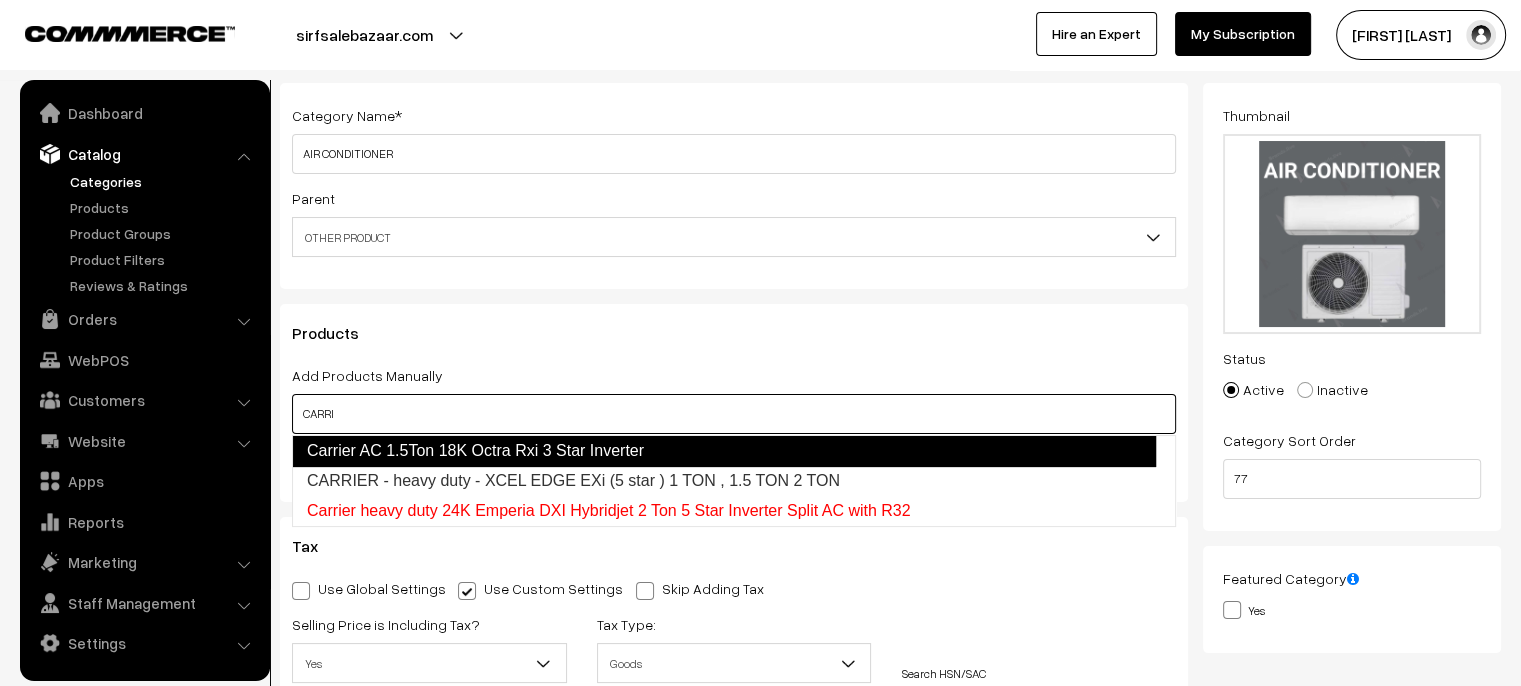 click on "Carrier AC 1.5Ton 18K Octra Rxi 3 Star Inverter" at bounding box center [724, 451] 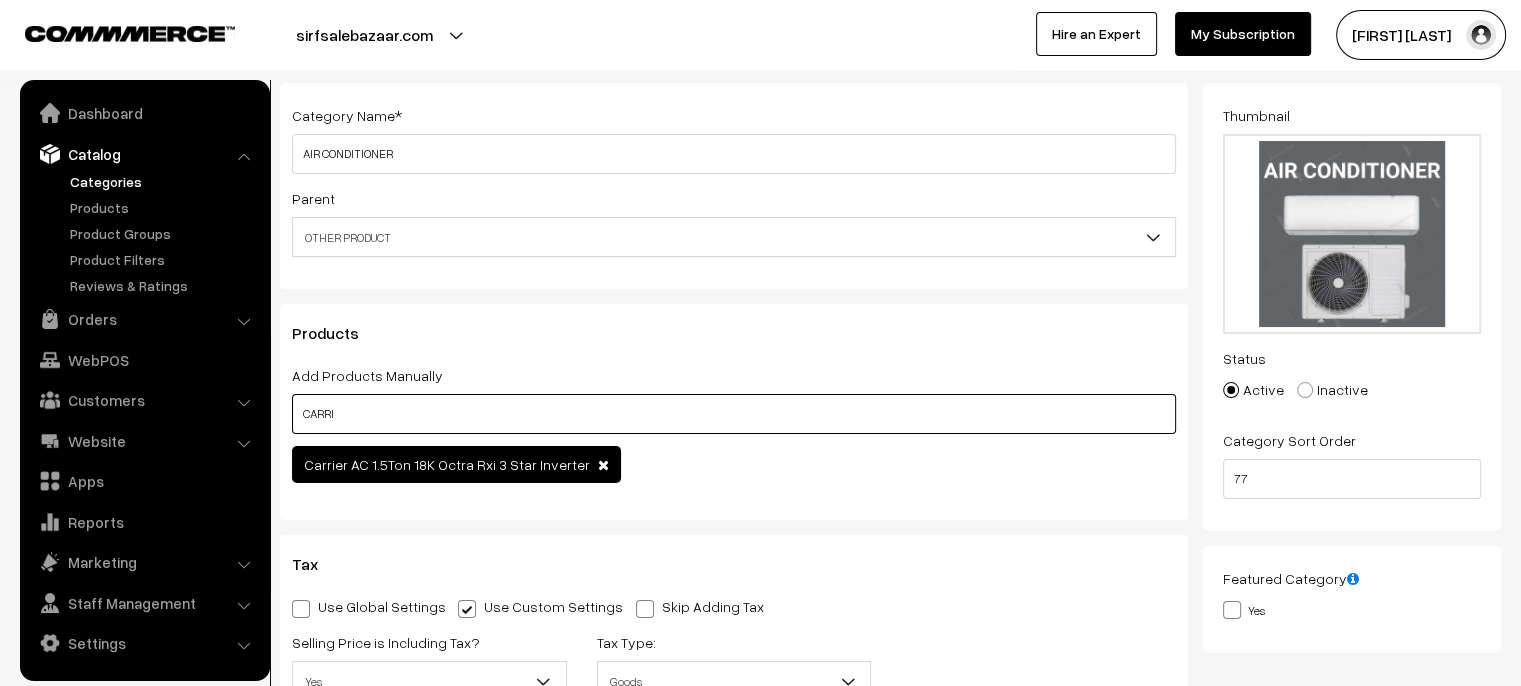 click on "CARRI" at bounding box center (734, 414) 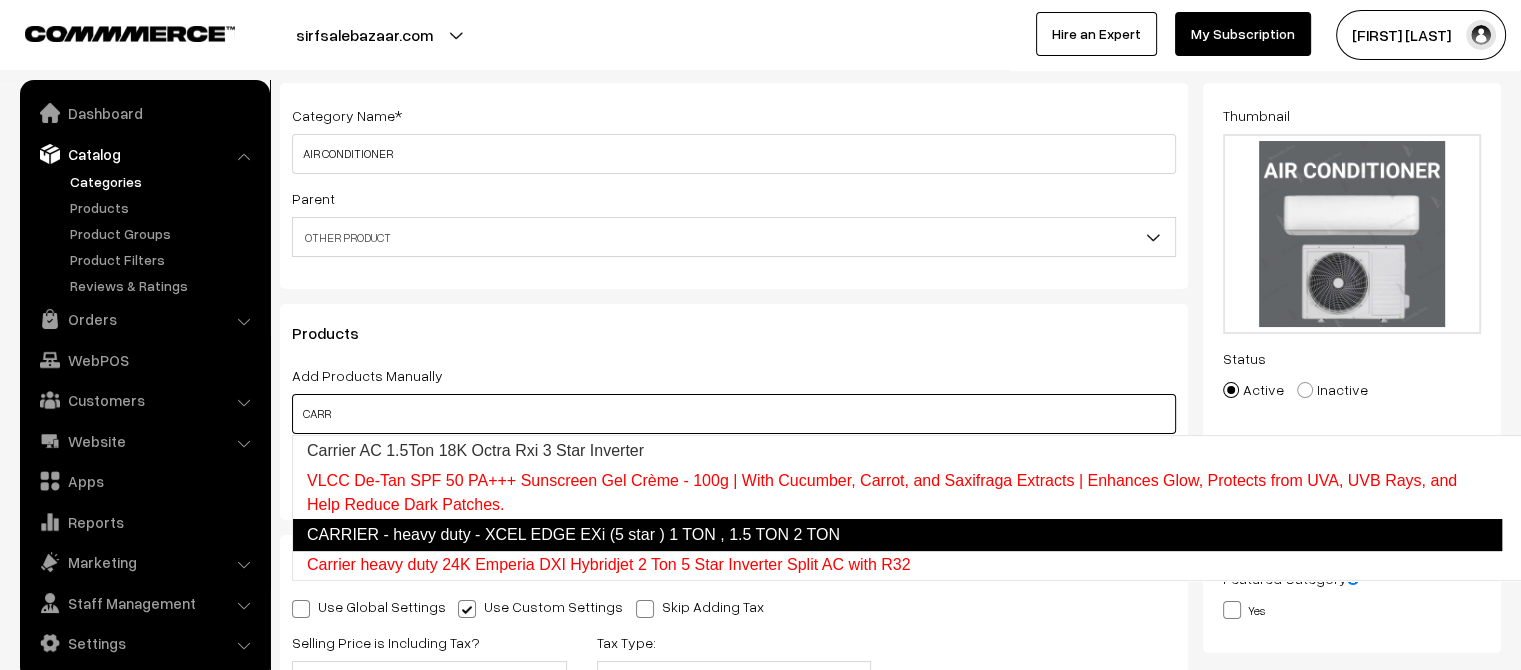 click on "CARRIER   - heavy duty - XCEL EDGE EXi (5 star ) 1 TON , 1.5 TON 2 TON" at bounding box center (897, 535) 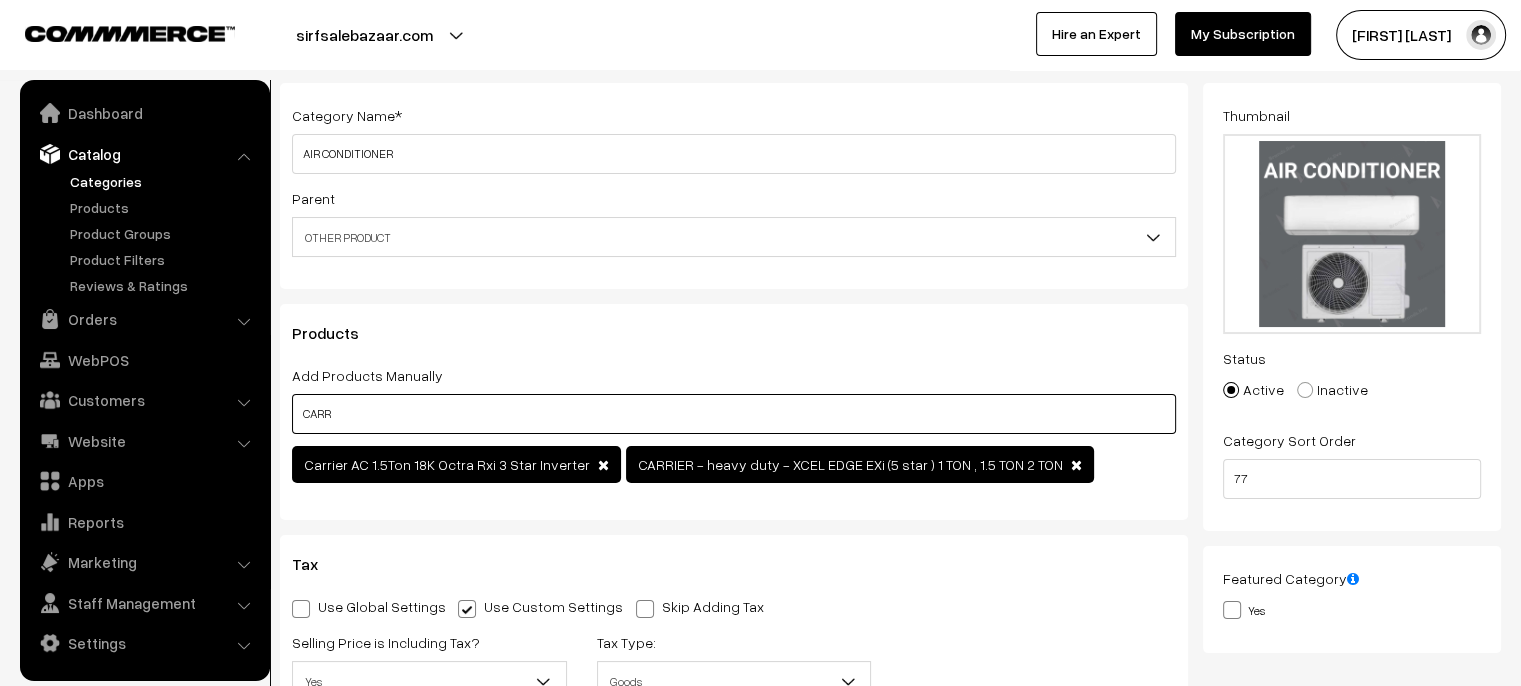 click on "CARR" at bounding box center [734, 414] 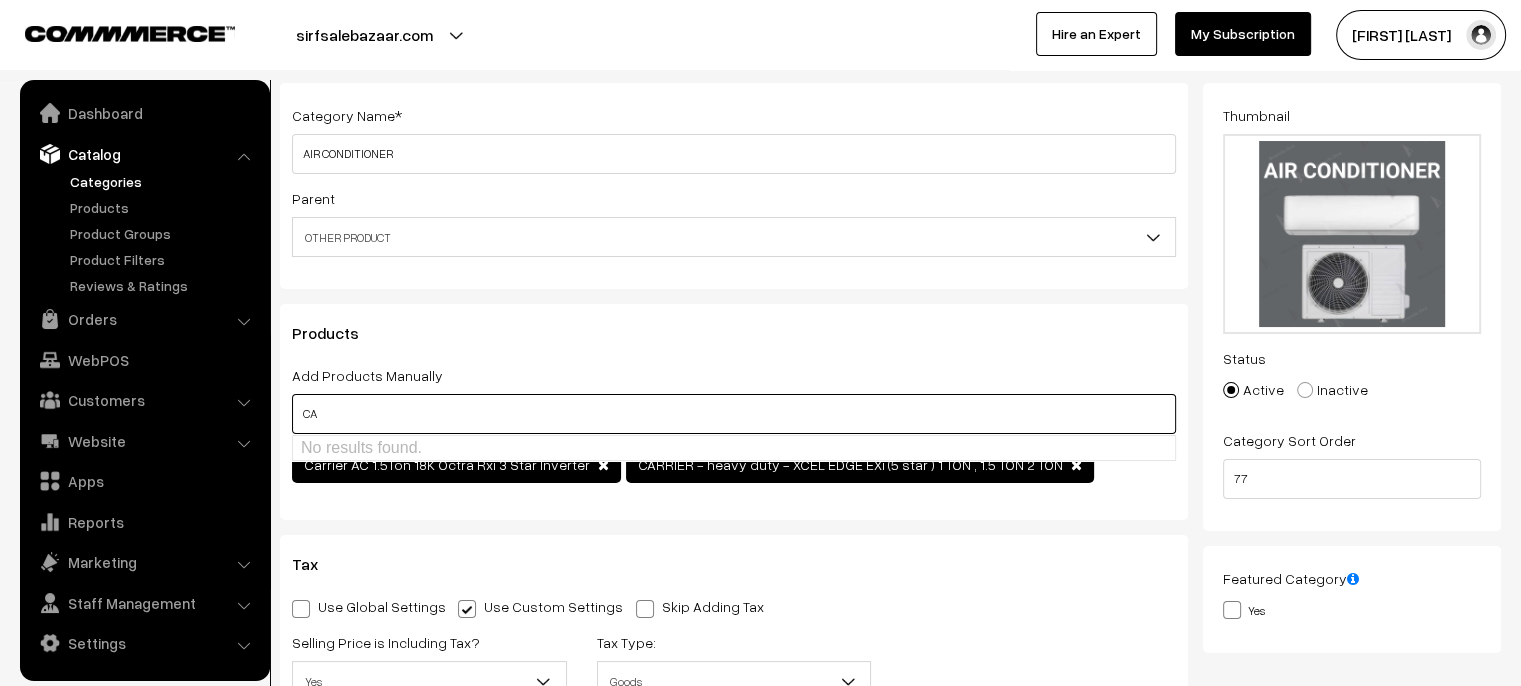 type on "C" 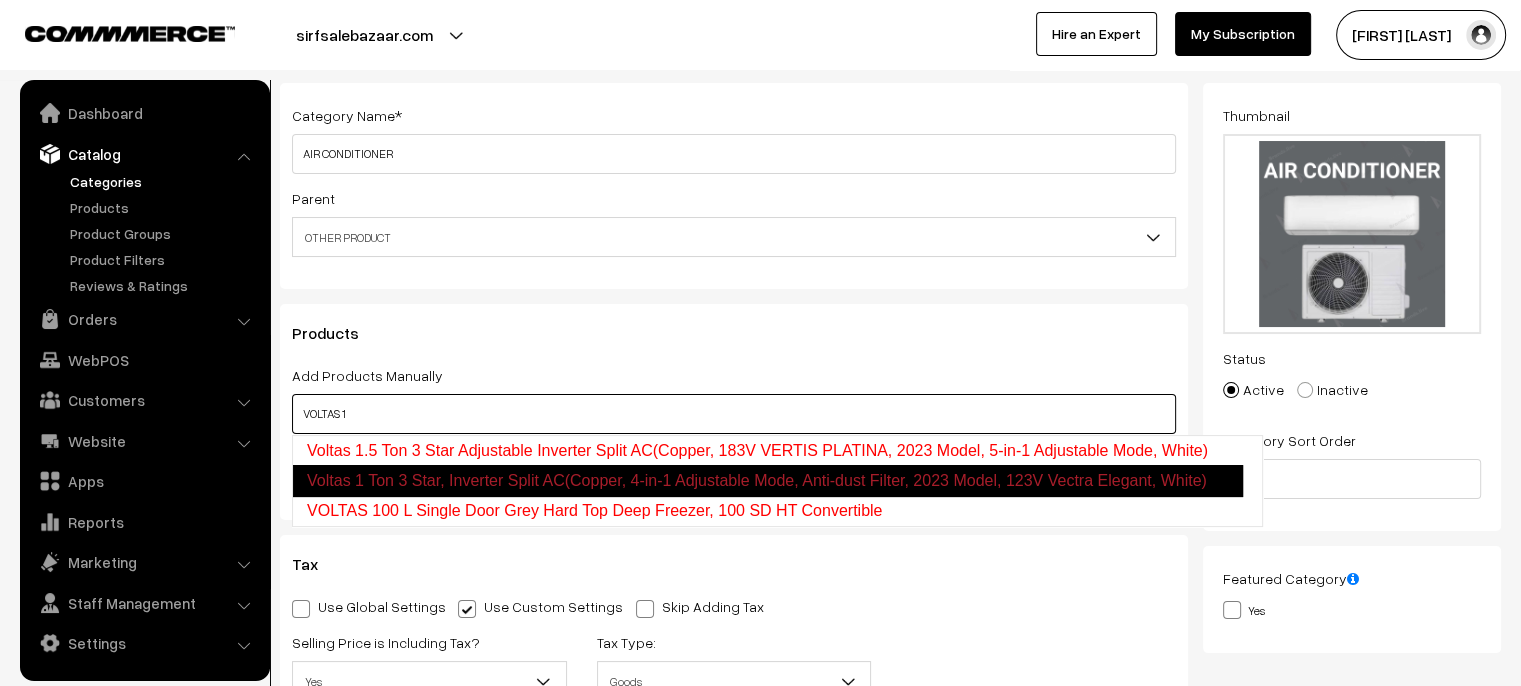 click on "Voltas 1 Ton 3 Star, Inverter Split AC(Copper, 4-in-1 Adjustable Mode, Anti-dust Filter, 2023 Model, 123V Vectra Elegant, White)" at bounding box center (767, 481) 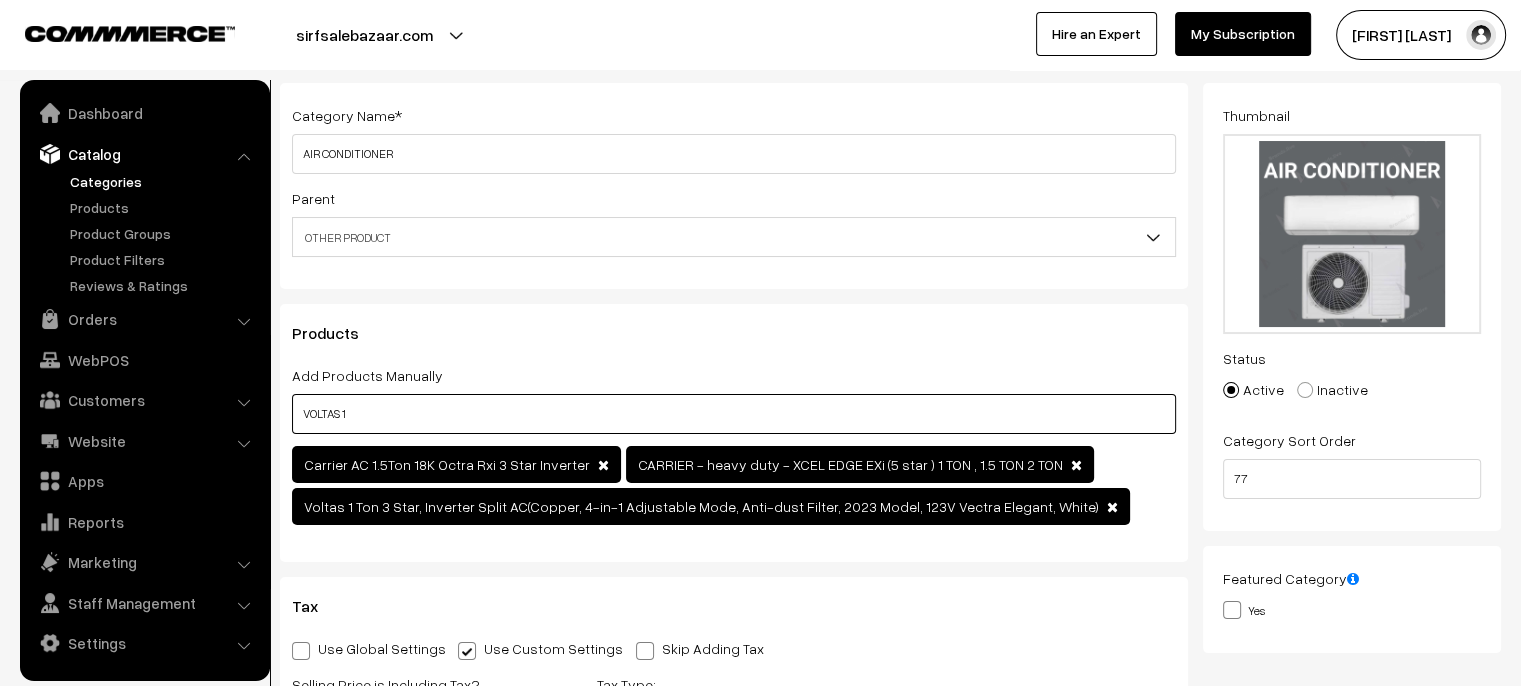 click on "VOLTAS 1" at bounding box center (734, 414) 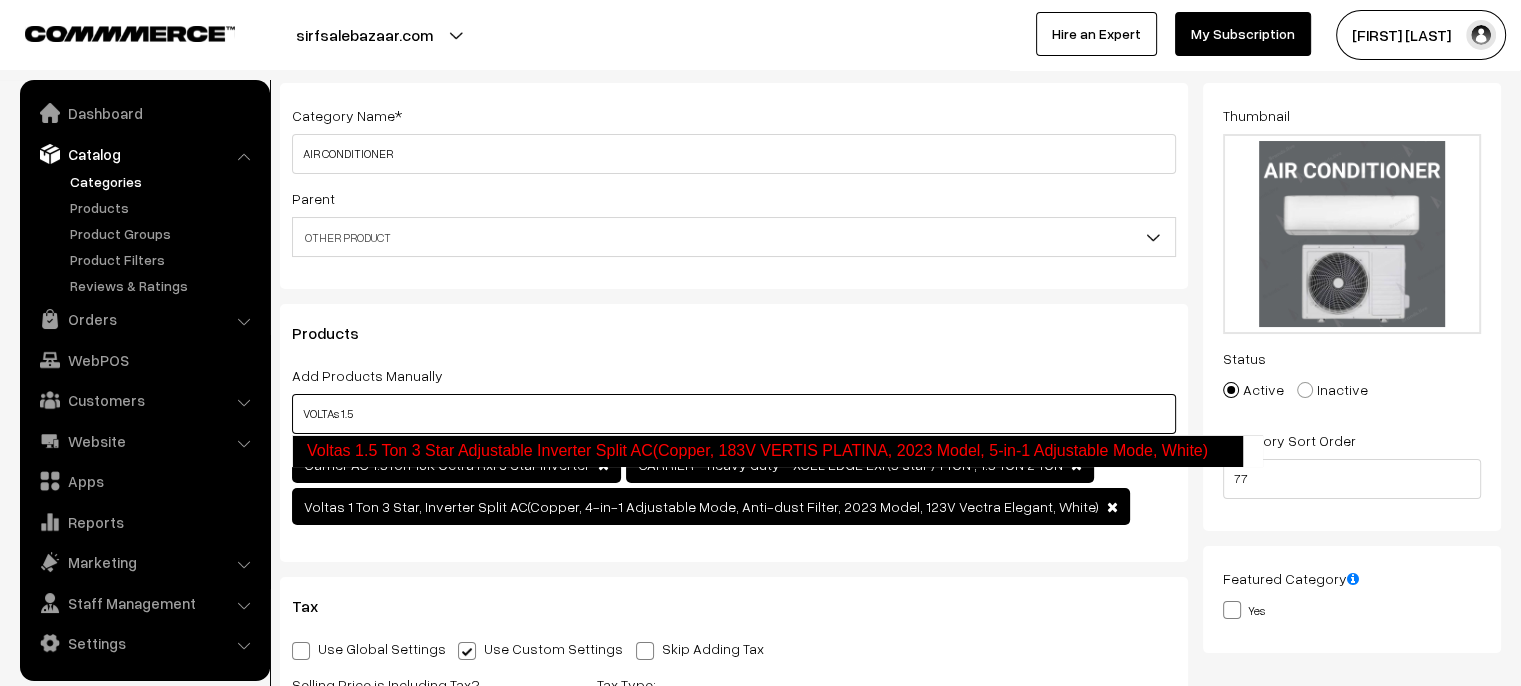 click on "Voltas 1.5 Ton 3 Star Adjustable Inverter Split AC(Copper, 183V VERTIS PLATINA, 2023 Model, 5-in-1 Adjustable Mode, White)" at bounding box center (767, 451) 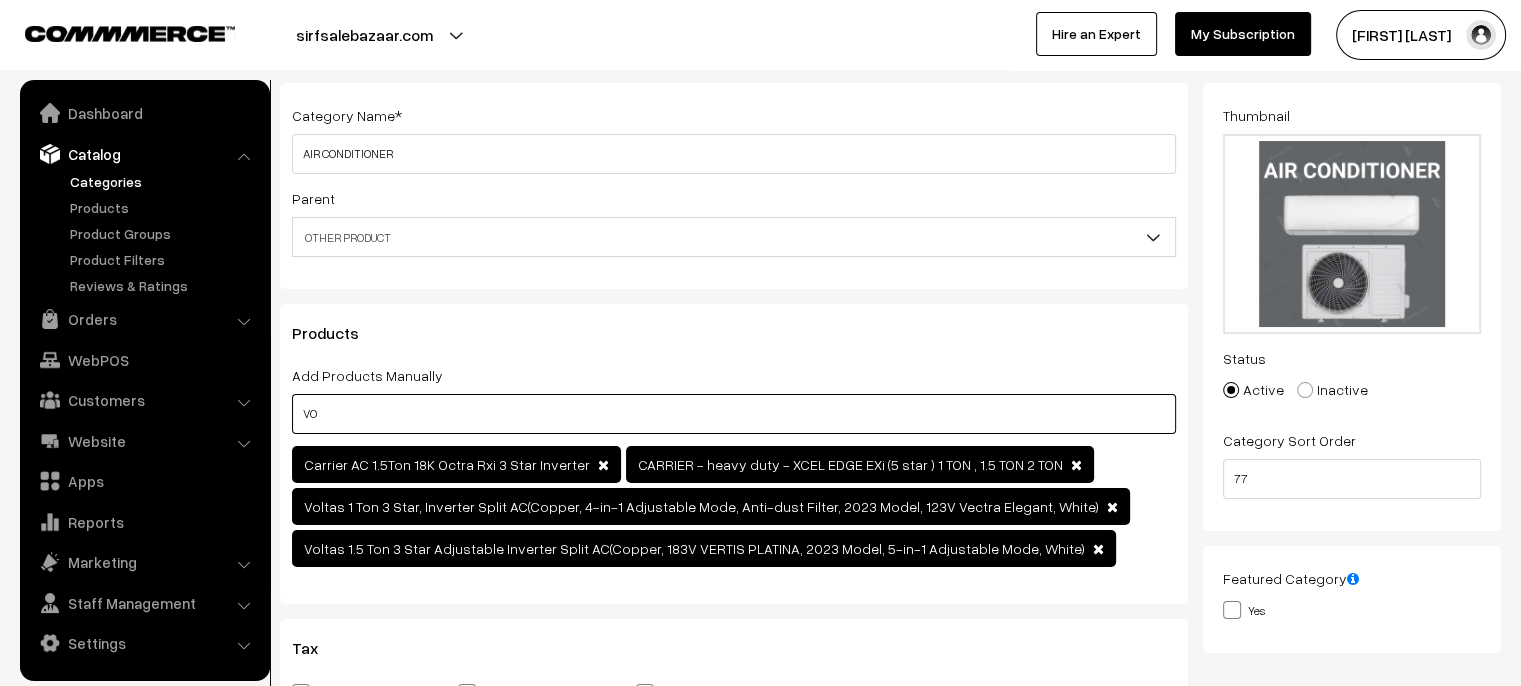 type on "V" 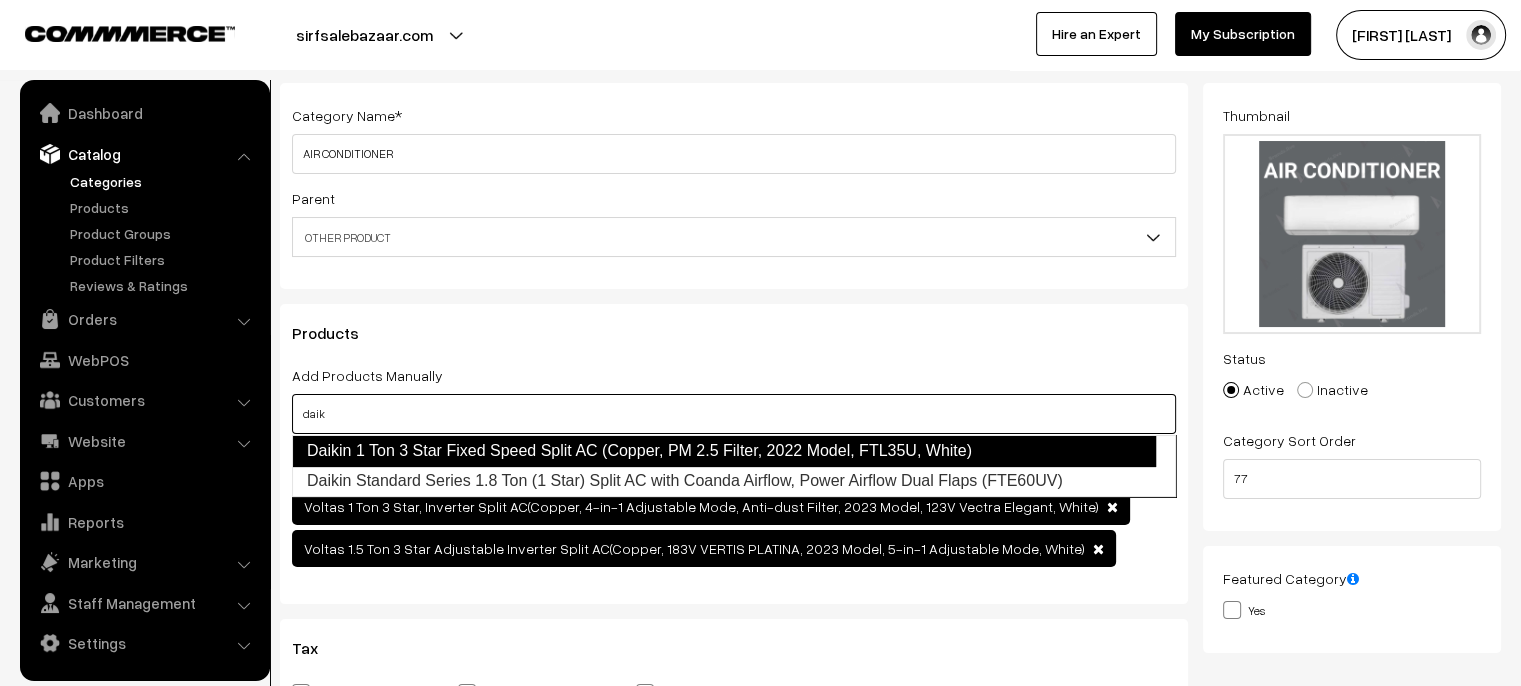 click on "Daikin 1 Ton 3 Star Fixed Speed Split AC (Copper, PM 2.5 Filter, 2022 Model, FTL35U, White)" at bounding box center [724, 451] 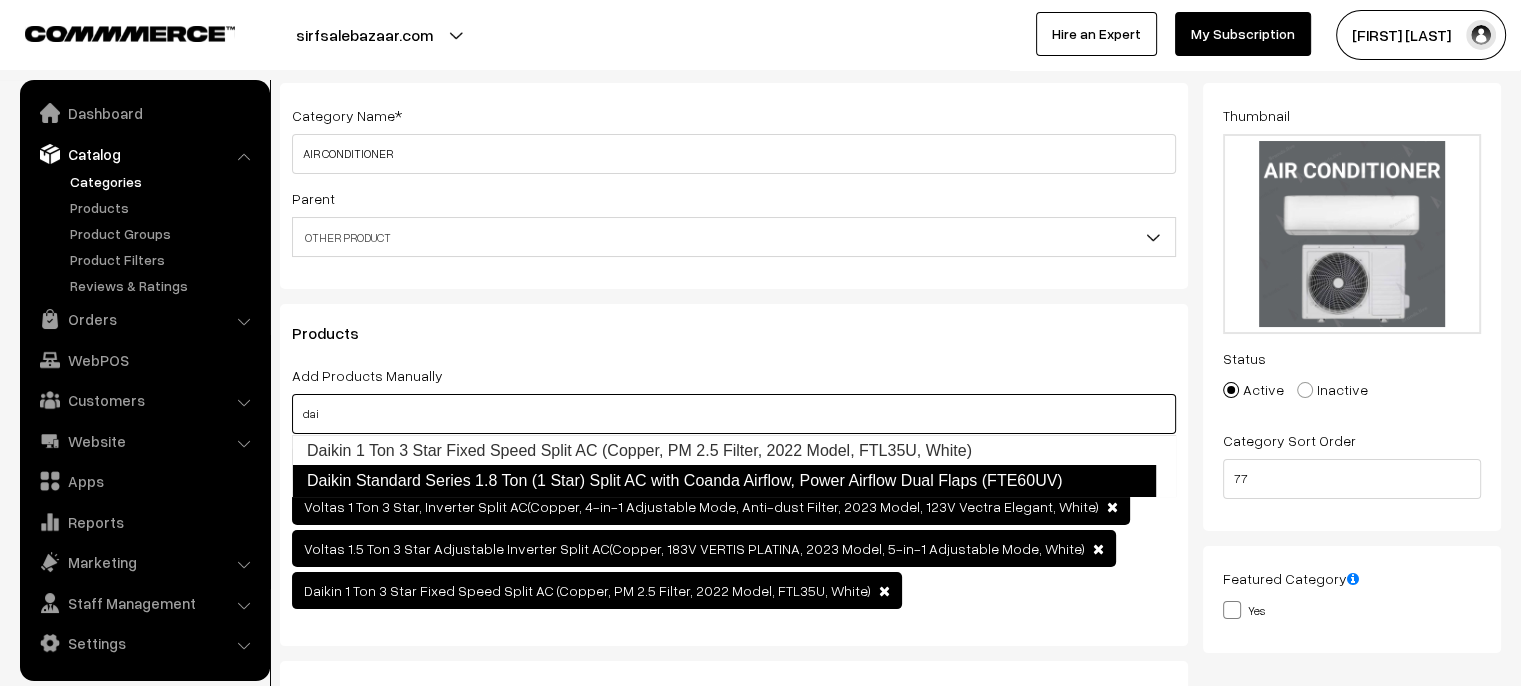 click on "Daikin Standard Series 1.8 Ton (1 Star) Split AC with Coanda Airflow, Power Airflow Dual Flaps (FTE60UV)" at bounding box center (724, 481) 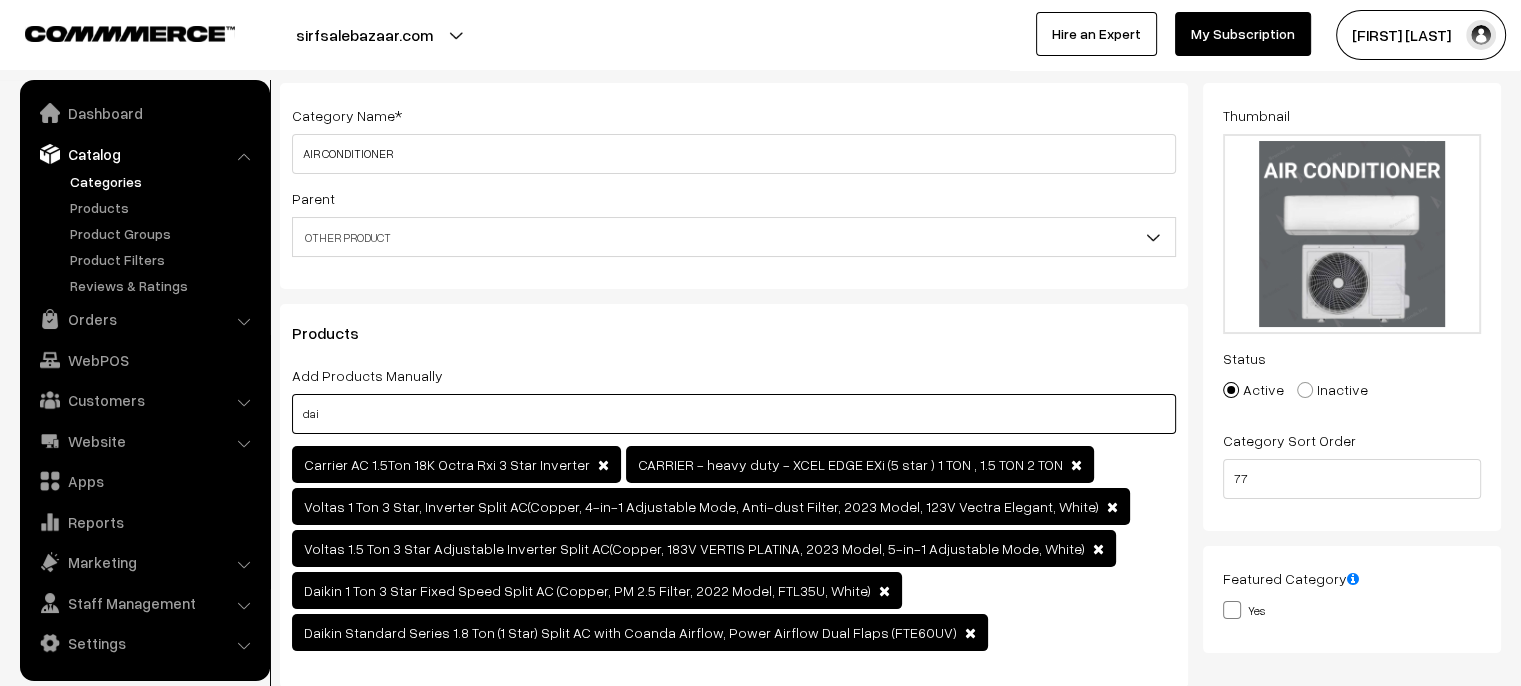 click on "dai" at bounding box center [734, 414] 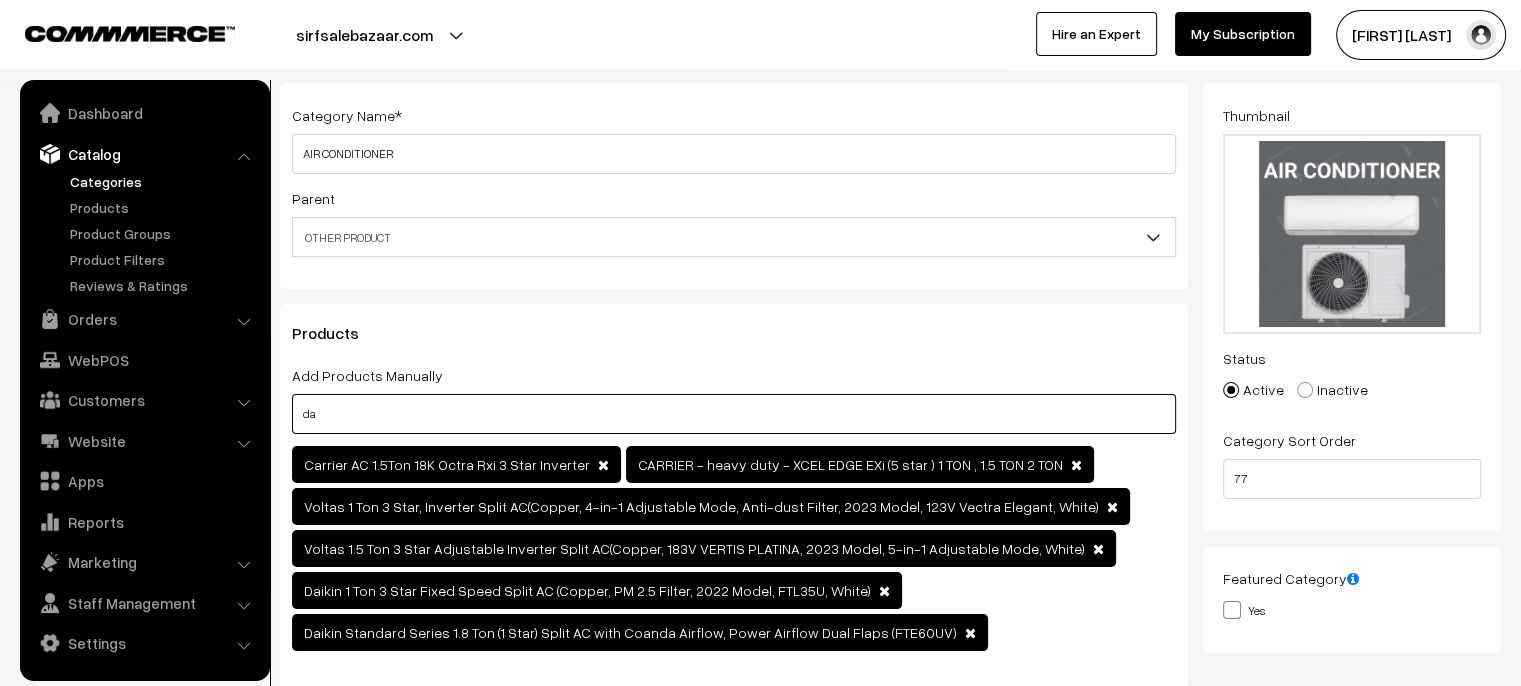type on "d" 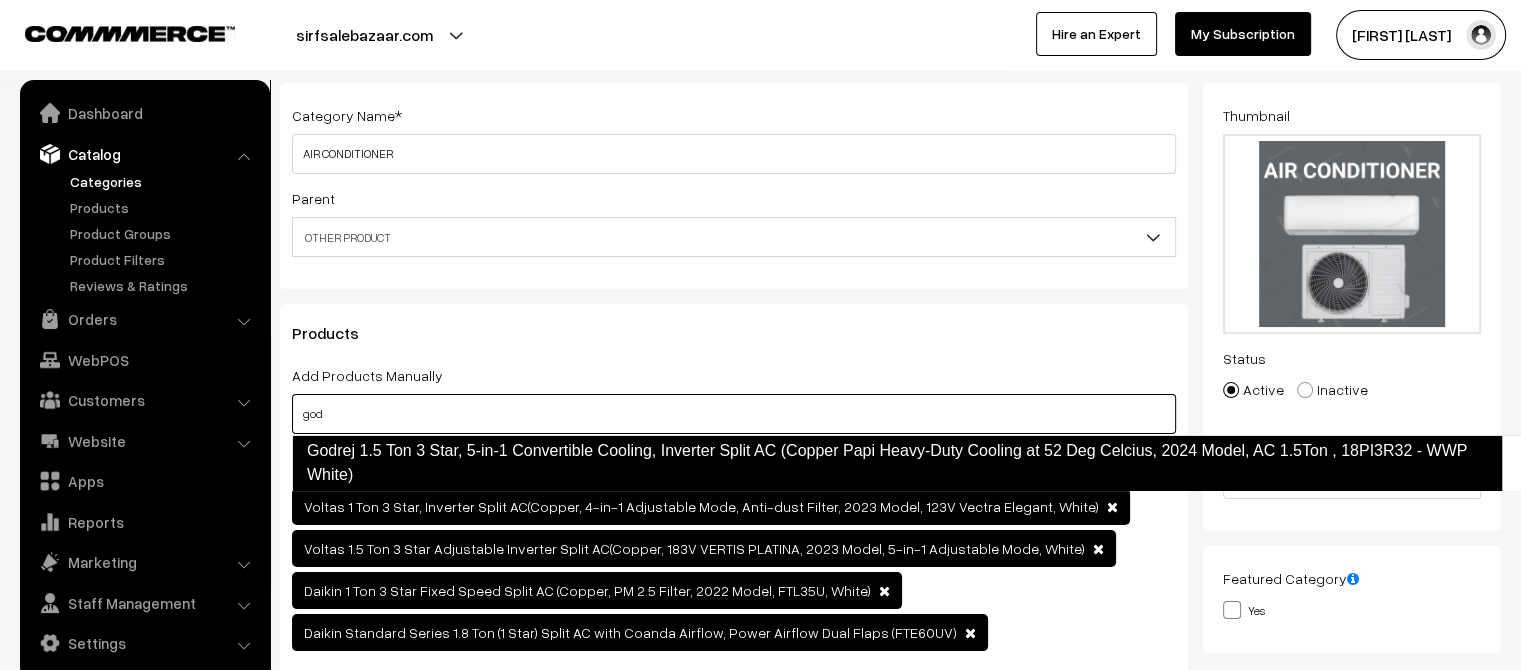 click on "Godrej 1.5 Ton 3 Star, 5-in-1 Convertible Cooling, Inverter Split AC (Copper Papi Heavy-Duty Cooling at 52 Deg Celcius, 2024 Model, AC 1.5Ton , 18PI3R32 - WWP White)" at bounding box center [897, 463] 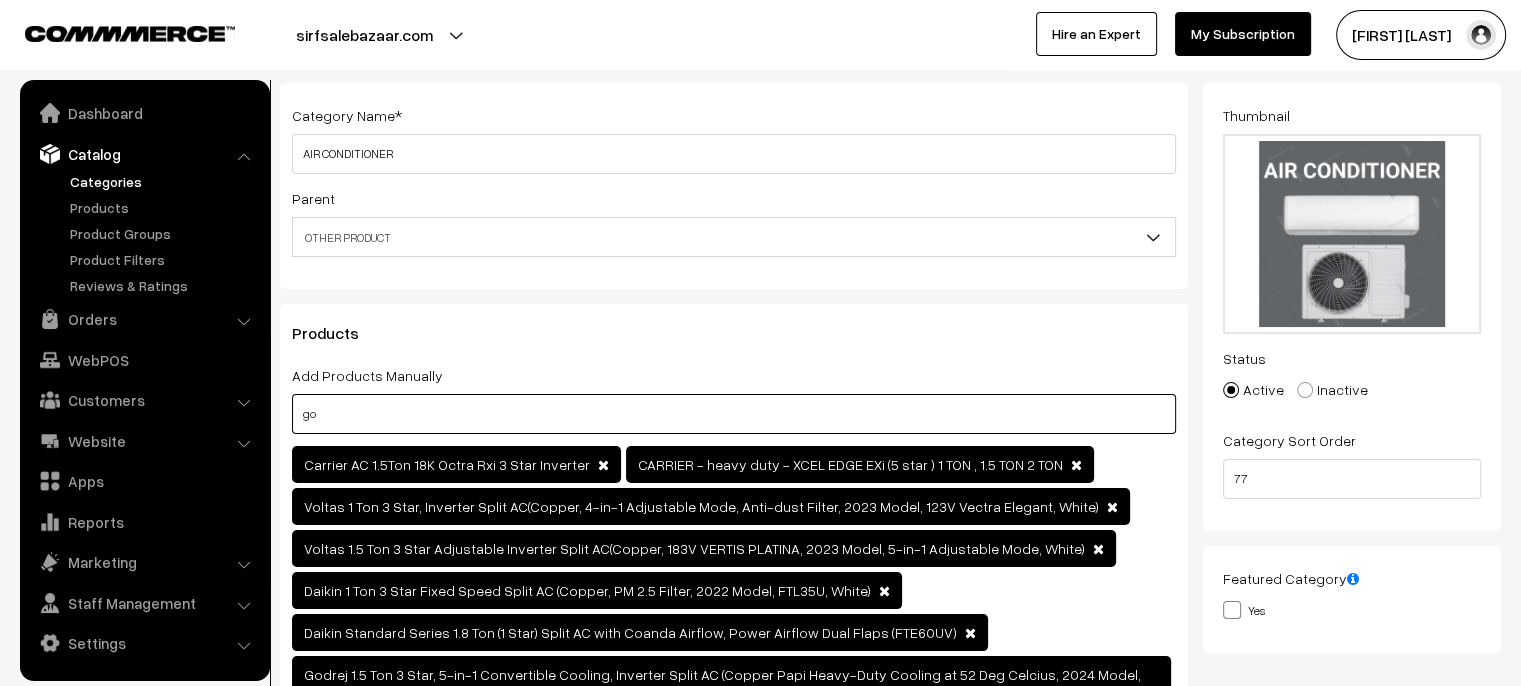 type on "g" 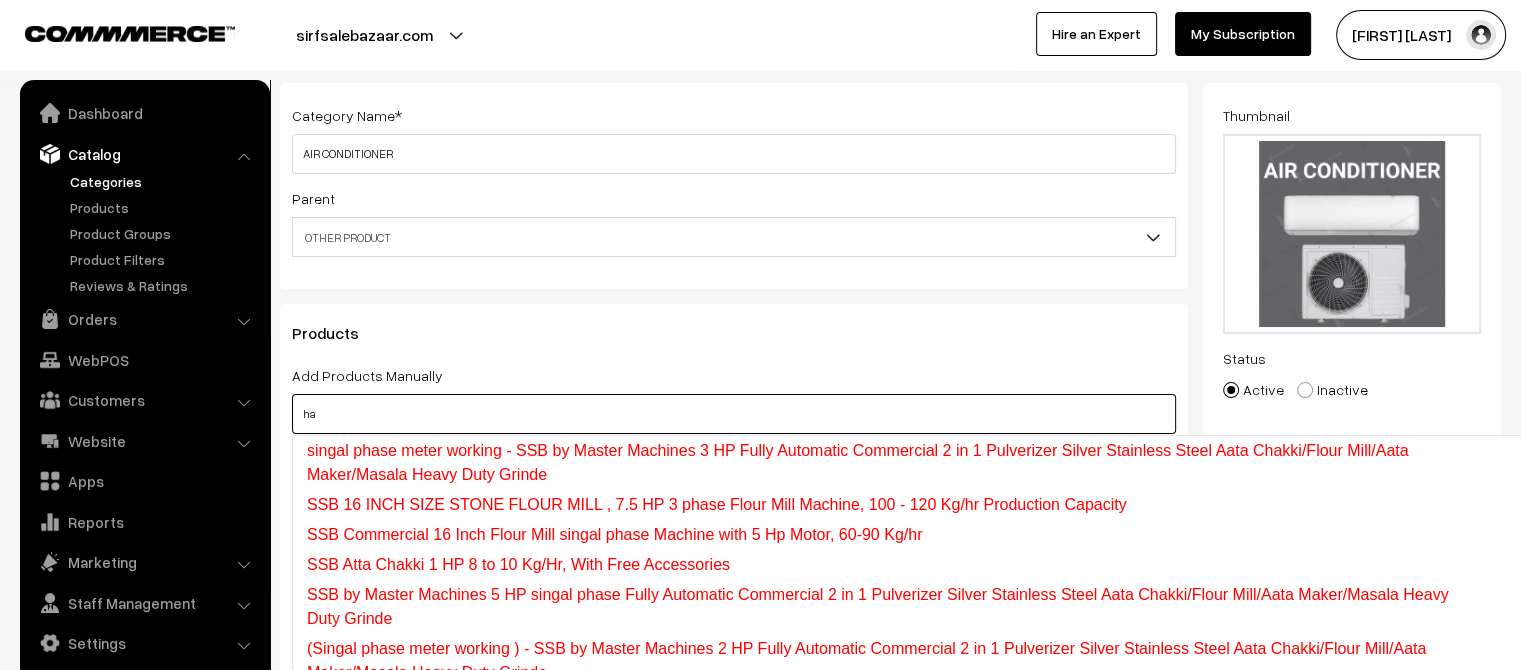 type on "h" 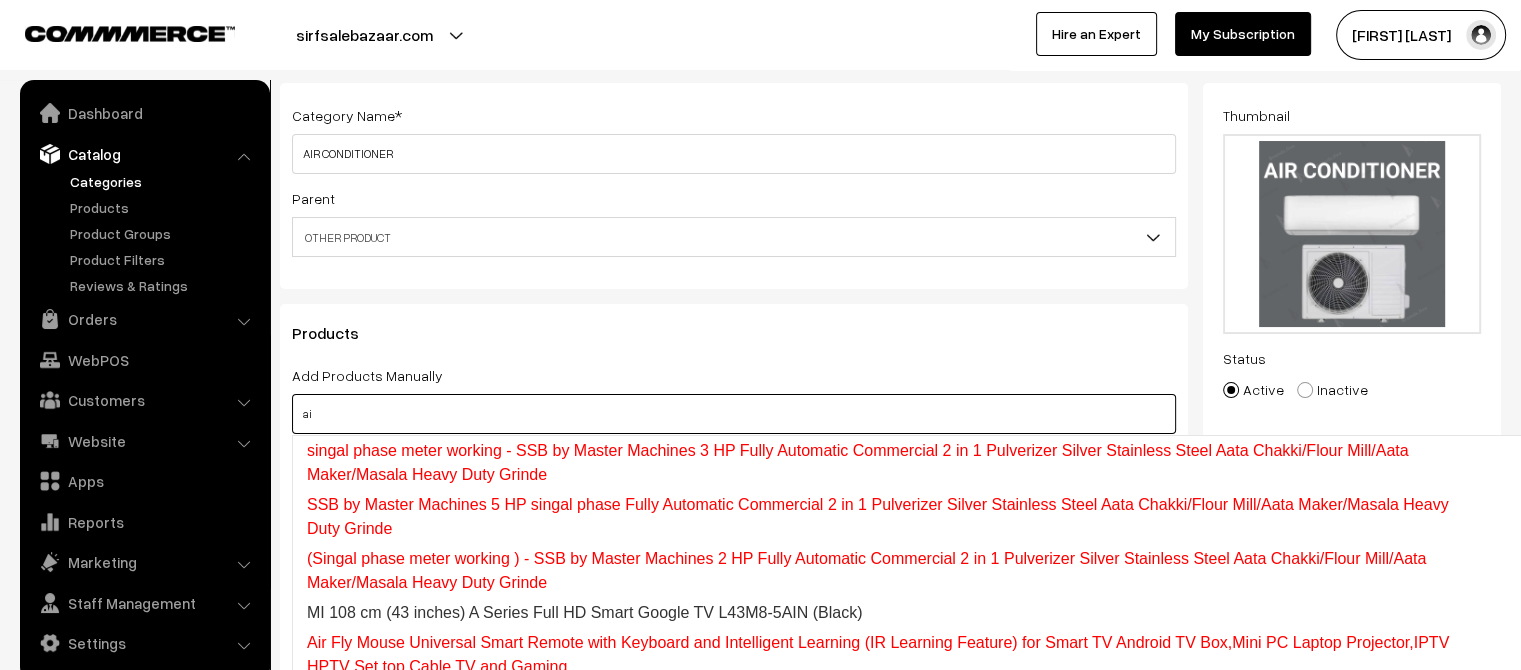 type on "a" 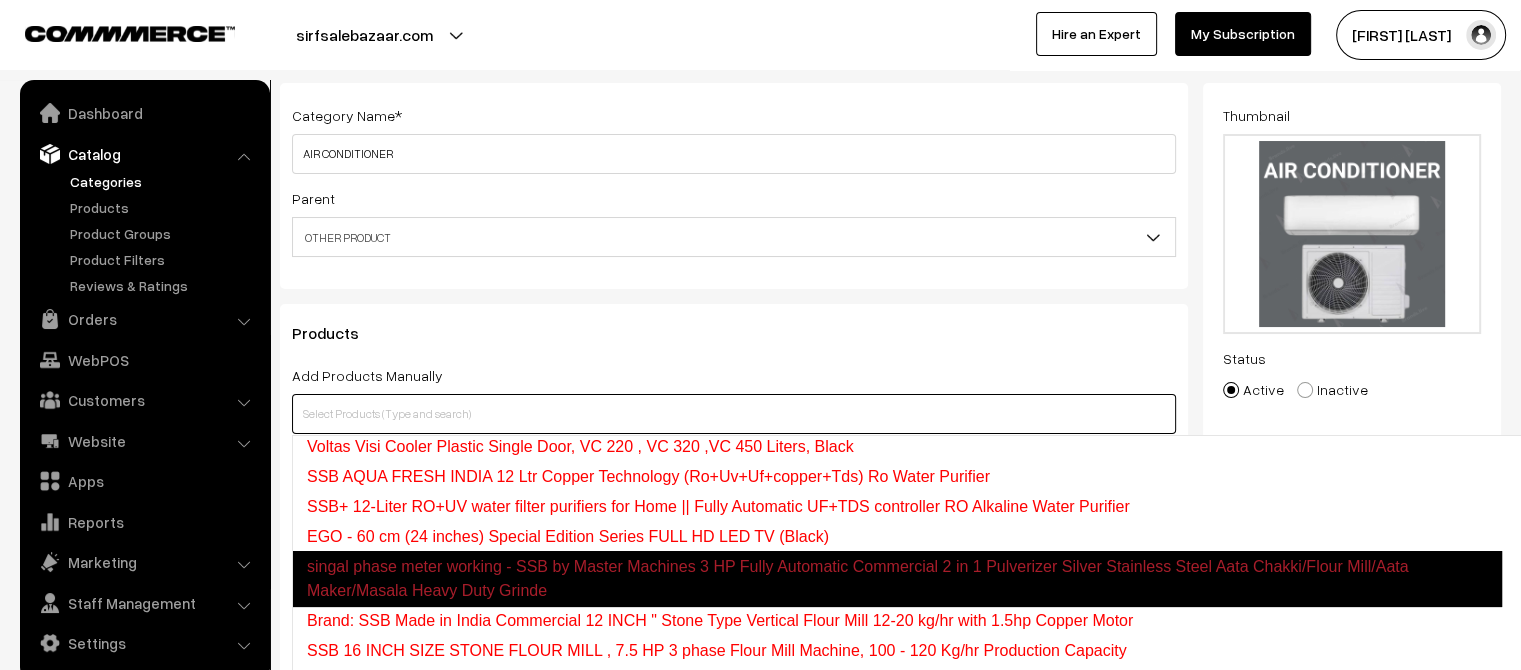 scroll, scrollTop: 423, scrollLeft: 0, axis: vertical 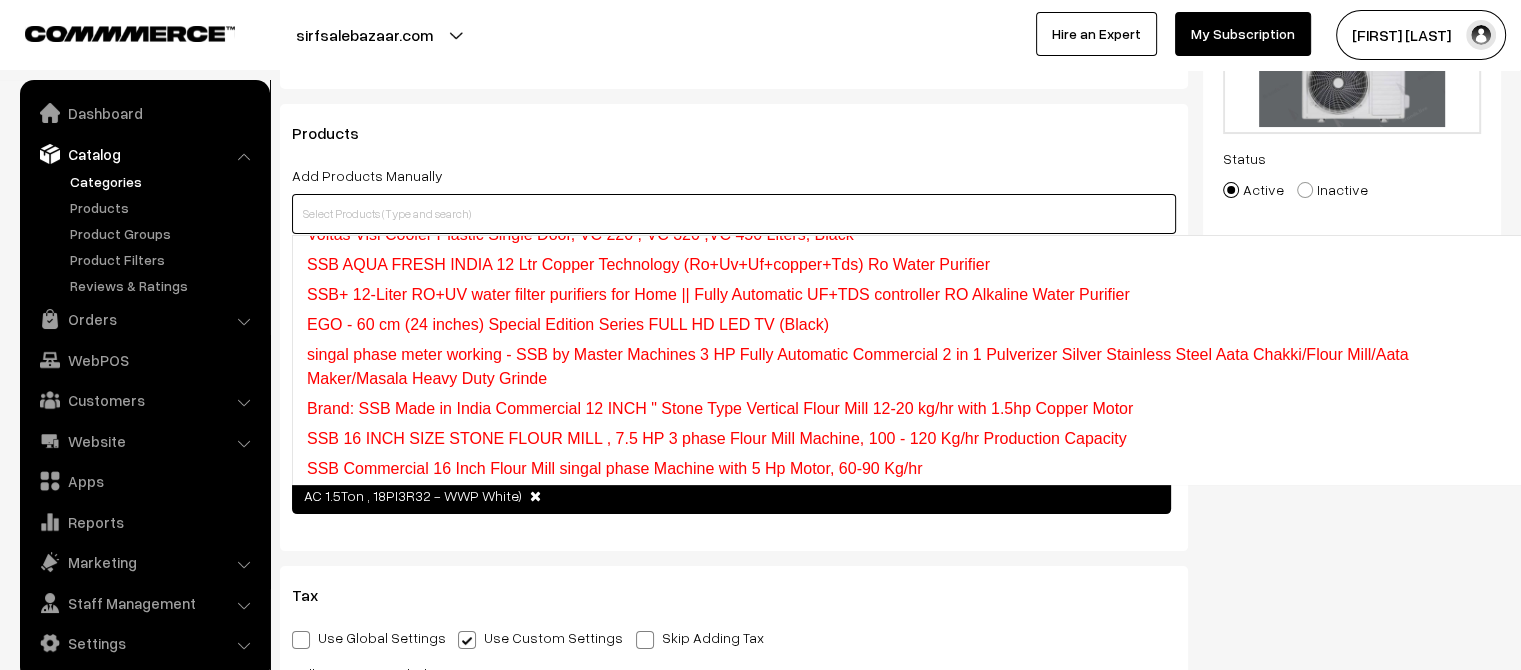 type 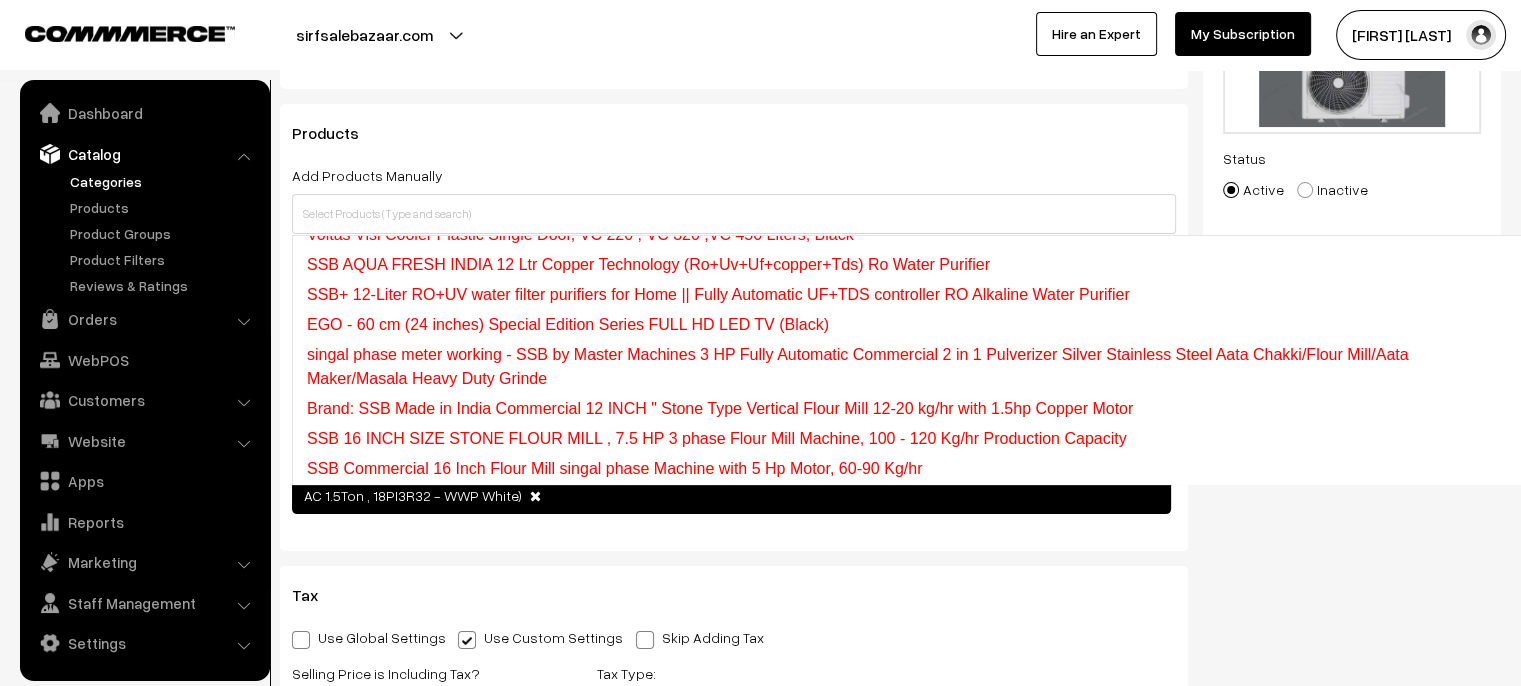 click on "Category Name  *
AIR CONDITIONER
Parent
Top Level Category
24 INCH LED TV
32 INCH LED TV
40 INCH LED TV
43 INCH LED TV
50 INCH LED TV
55 INCH LED TV
65 INCH LED TV
AUDIO   Code" at bounding box center (734, 448) 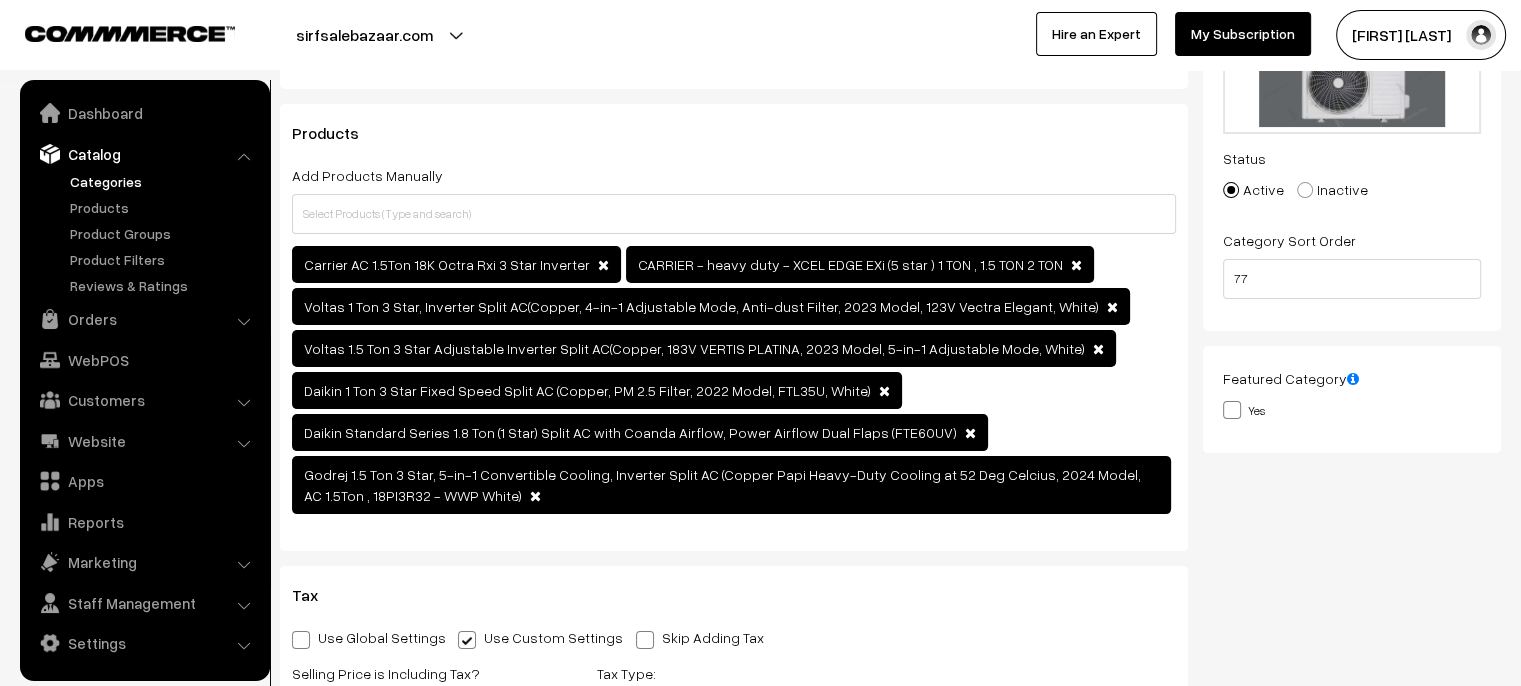 click on "Carrier AC 1.5Ton 18K Octra Rxi 3 Star Inverter CARRIER - heavy duty - XCEL EDGE EXi (5 star ) 1 TON , 1.5 TON 2 TON Voltas 1 Ton 3 Star, Inverter Split AC(Copper, 4-in-1 Adjustable Mode, Anti-dust Filter, 2023 Model, 123V Vectra Elegant, White) Voltas 1.5 Ton 3 Star Adjustable Inverter Split AC(Copper, 183V VERTIS PLATINA, 2023 Model, 5-in-1 Adjustable Mode, White) Daikin 1 Ton 3 Star Fixed Speed Split AC (Copper, PM 2.5 Filter, 2022 Model, FTL35U, White) Daikin Standard Series 1.8 Ton (1 Star) Split AC with Coanda Airflow, Power Airflow Dual Flaps (FTE60UV) Godrej 1.5 Ton 3 Star, 5-in-1 Convertible Cooling, Inverter Split AC (Copper Papi Heavy-Duty Cooling at 52 Deg Celcius, 2024 Model, AC 1.5Ton , 18PI3R32 - WWP White)" at bounding box center [734, 382] 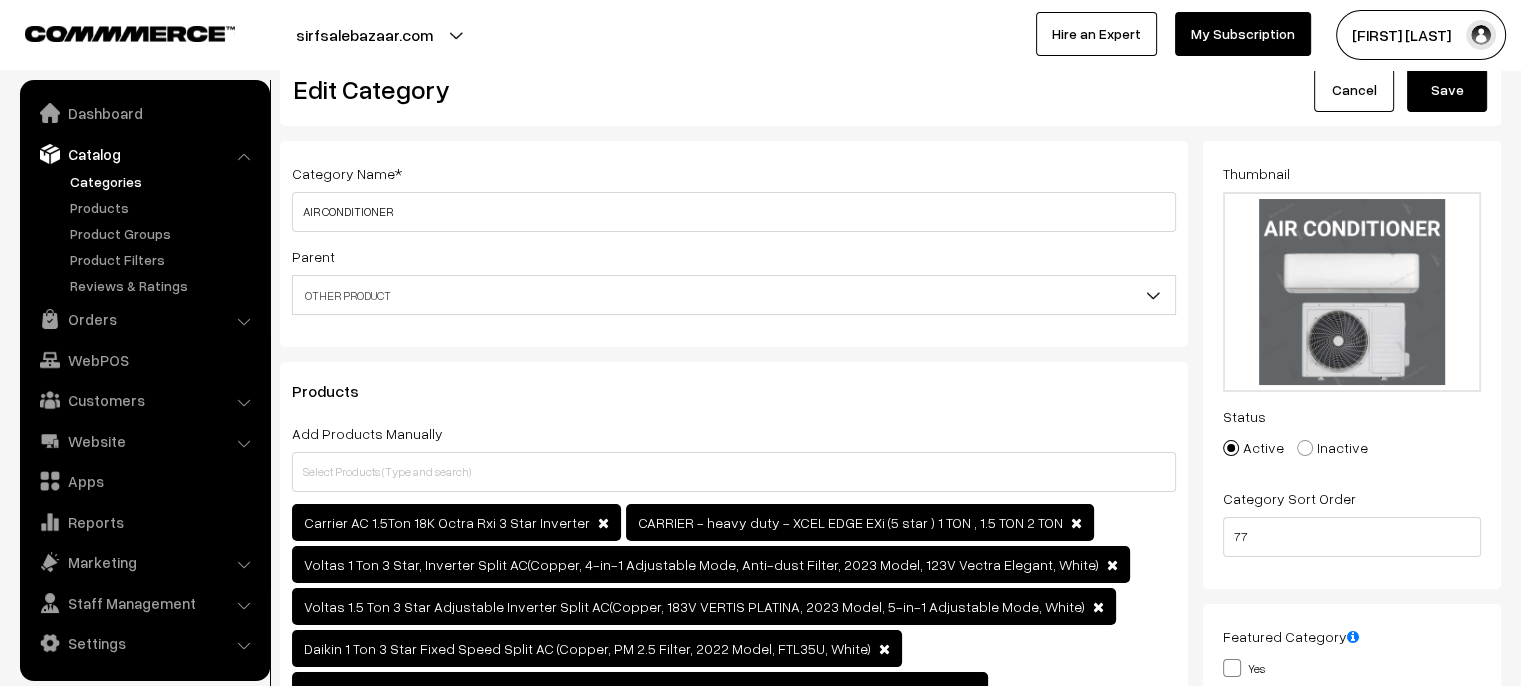 scroll, scrollTop: 0, scrollLeft: 0, axis: both 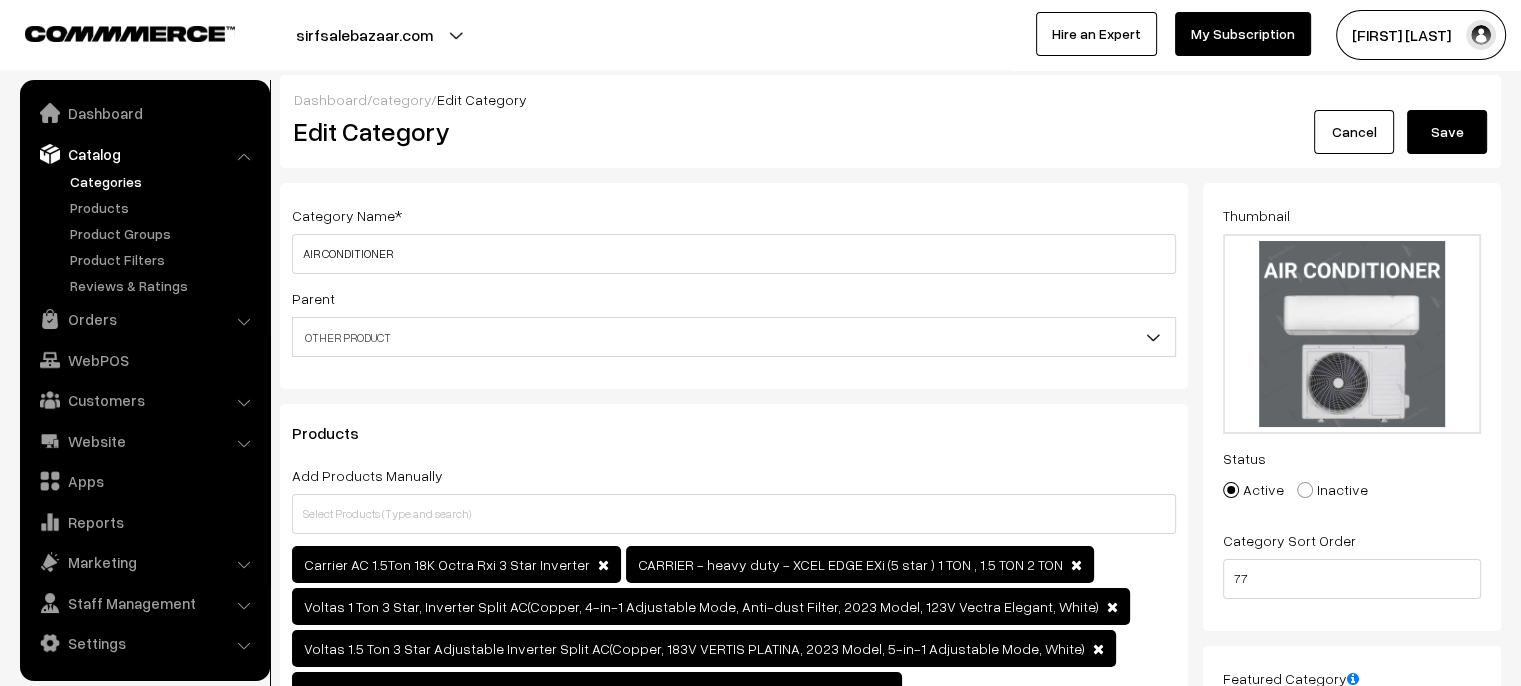 click on "Save" at bounding box center [1447, 132] 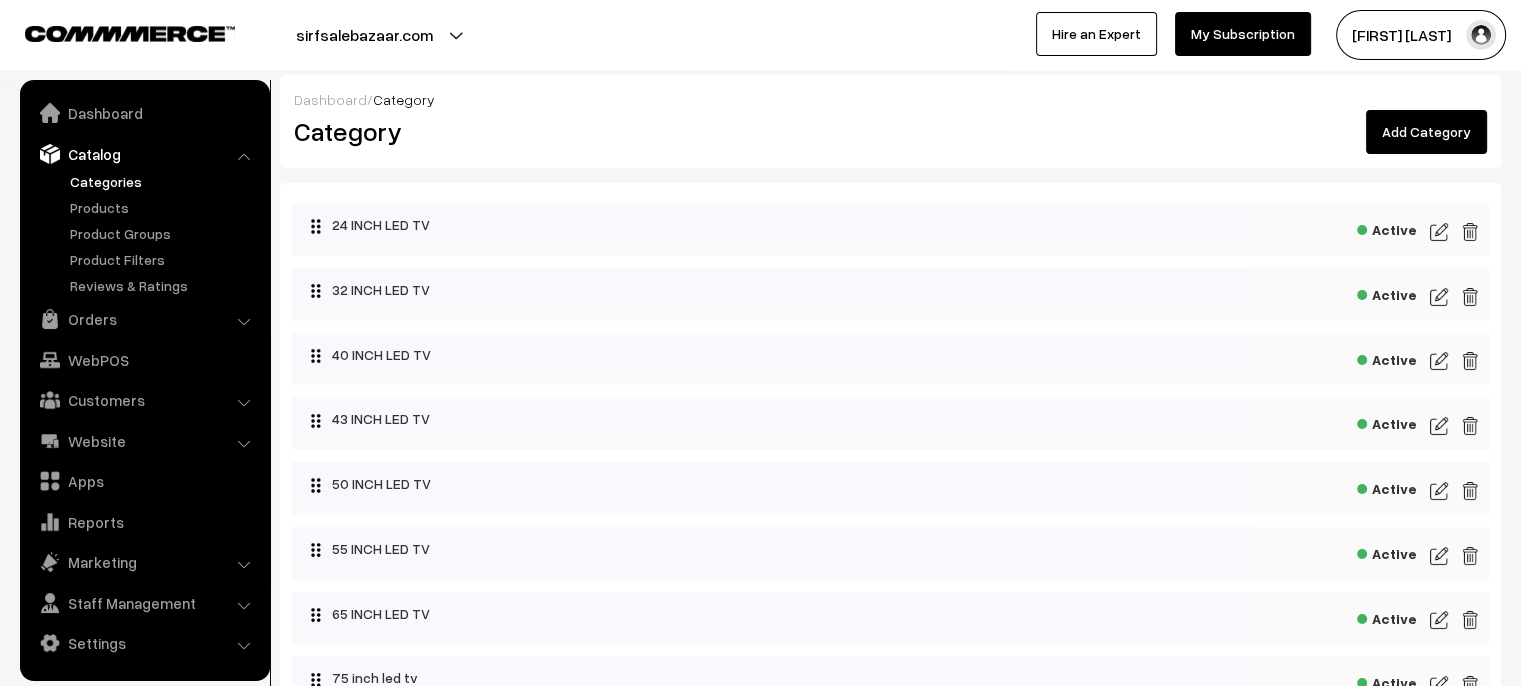 scroll, scrollTop: 599, scrollLeft: 0, axis: vertical 